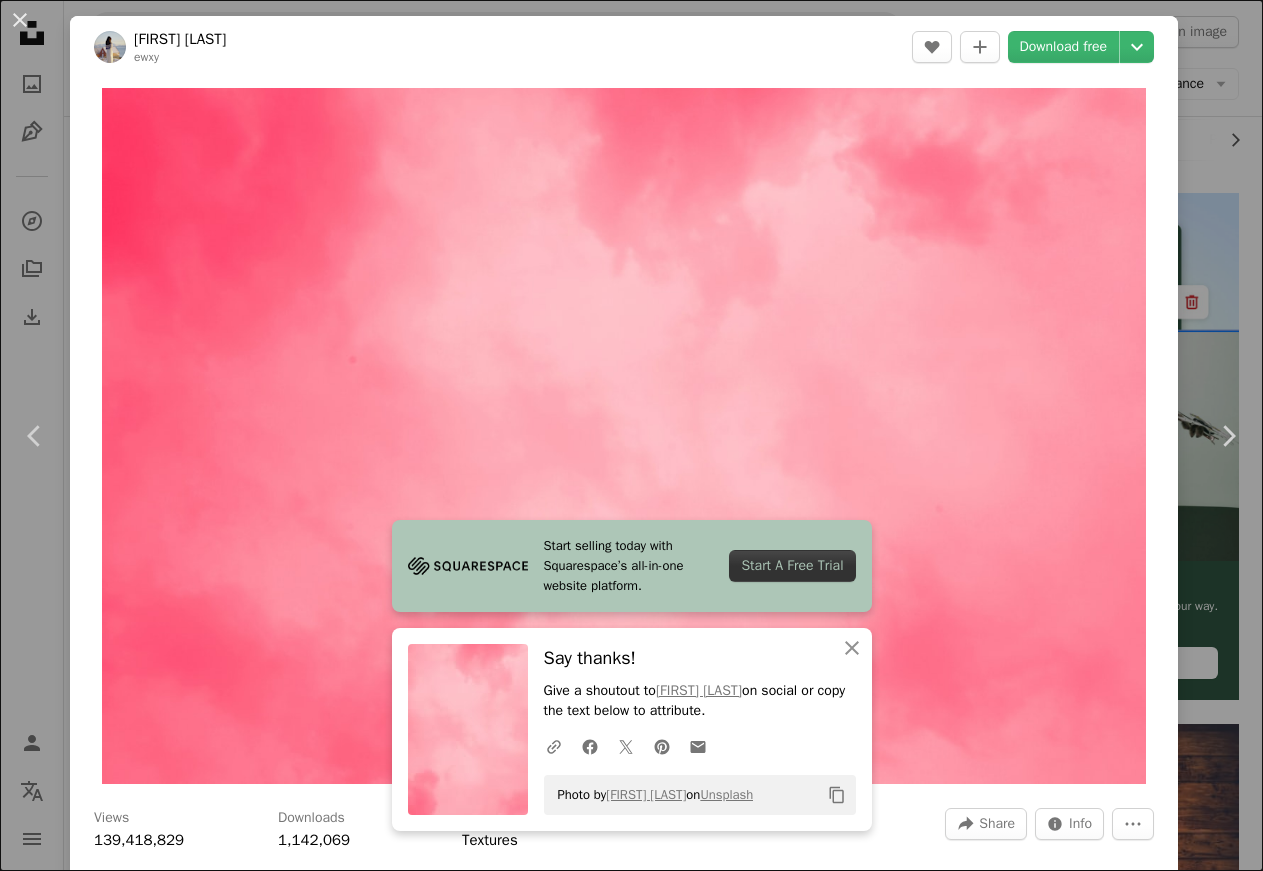 scroll, scrollTop: 306, scrollLeft: 0, axis: vertical 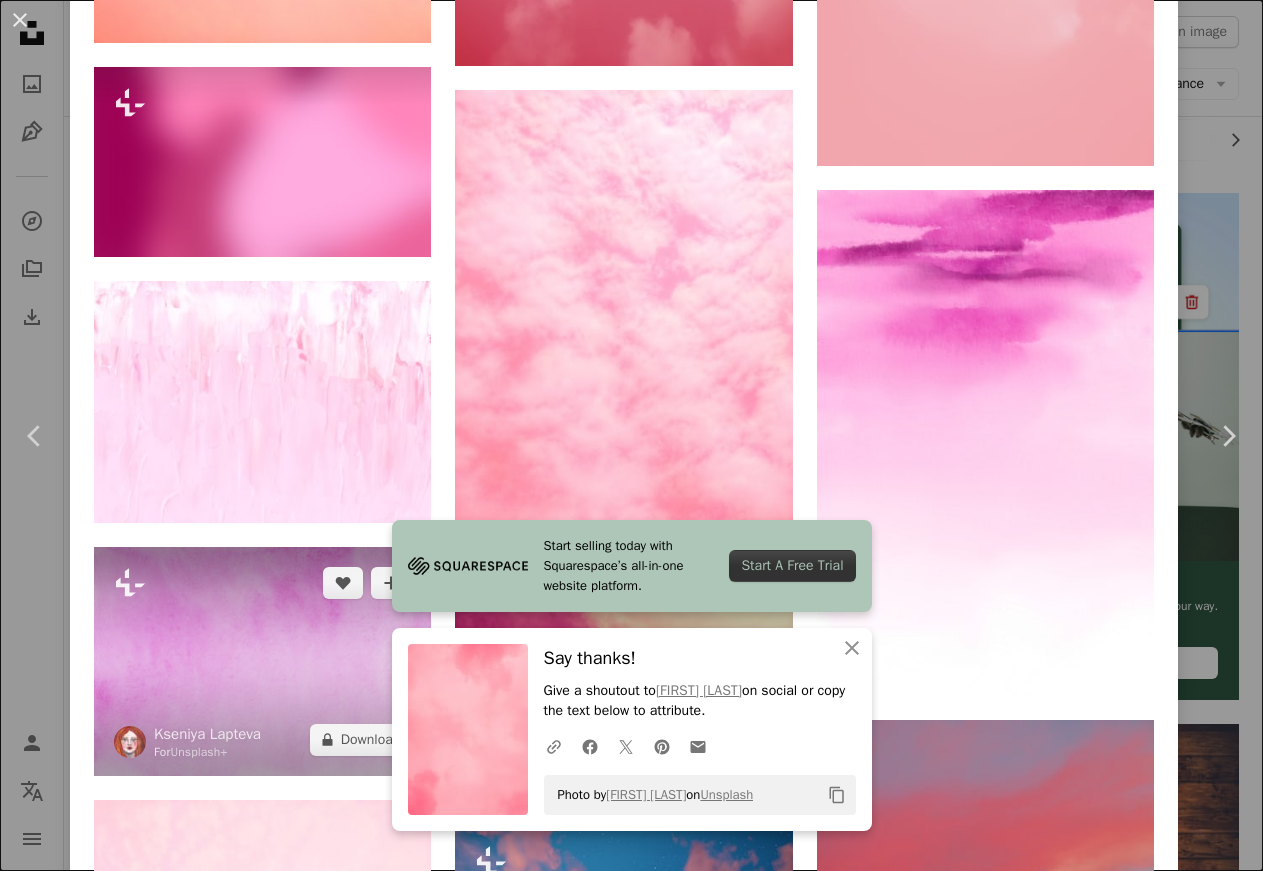 click at bounding box center (262, 661) 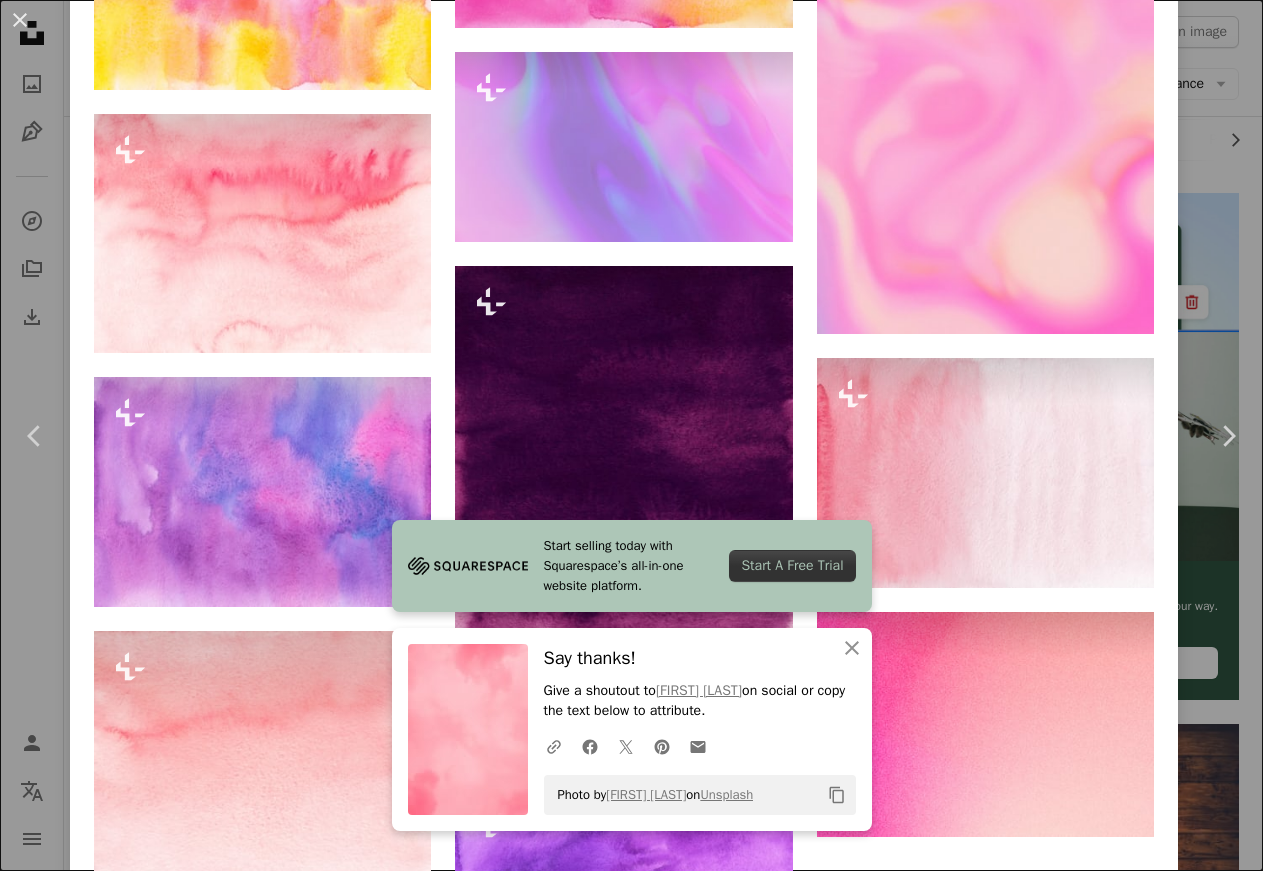 scroll, scrollTop: 0, scrollLeft: 0, axis: both 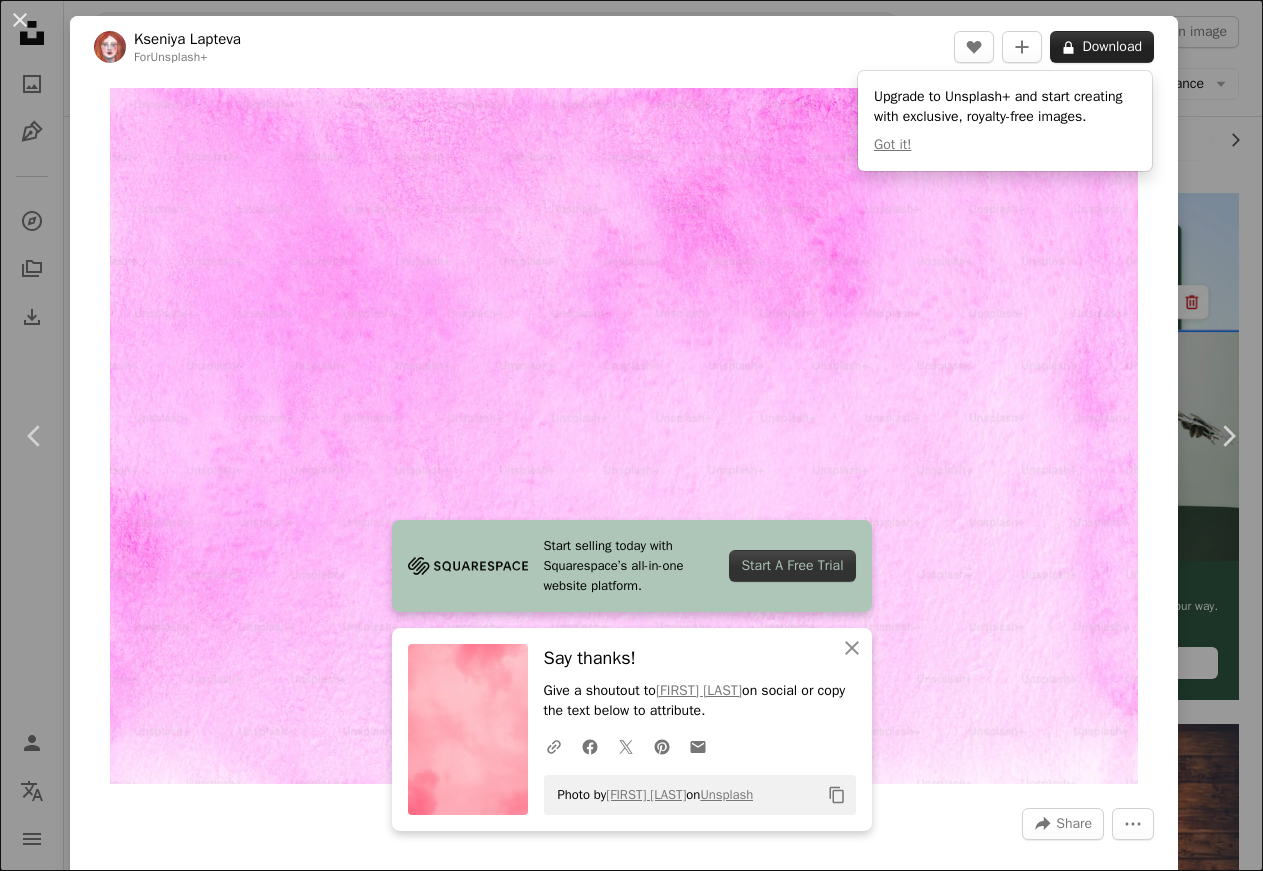 click on "A lock Download" at bounding box center (1102, 47) 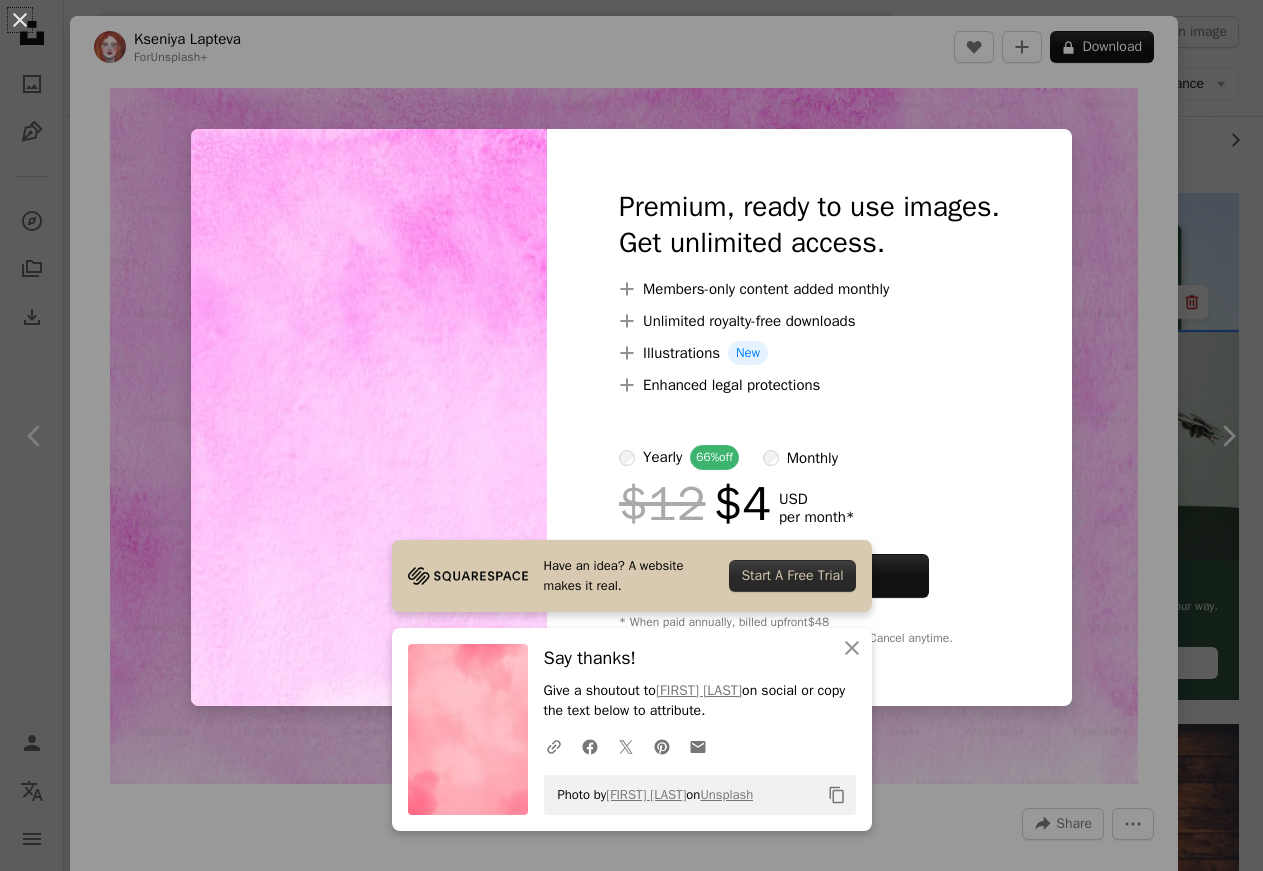 click at bounding box center [369, 417] 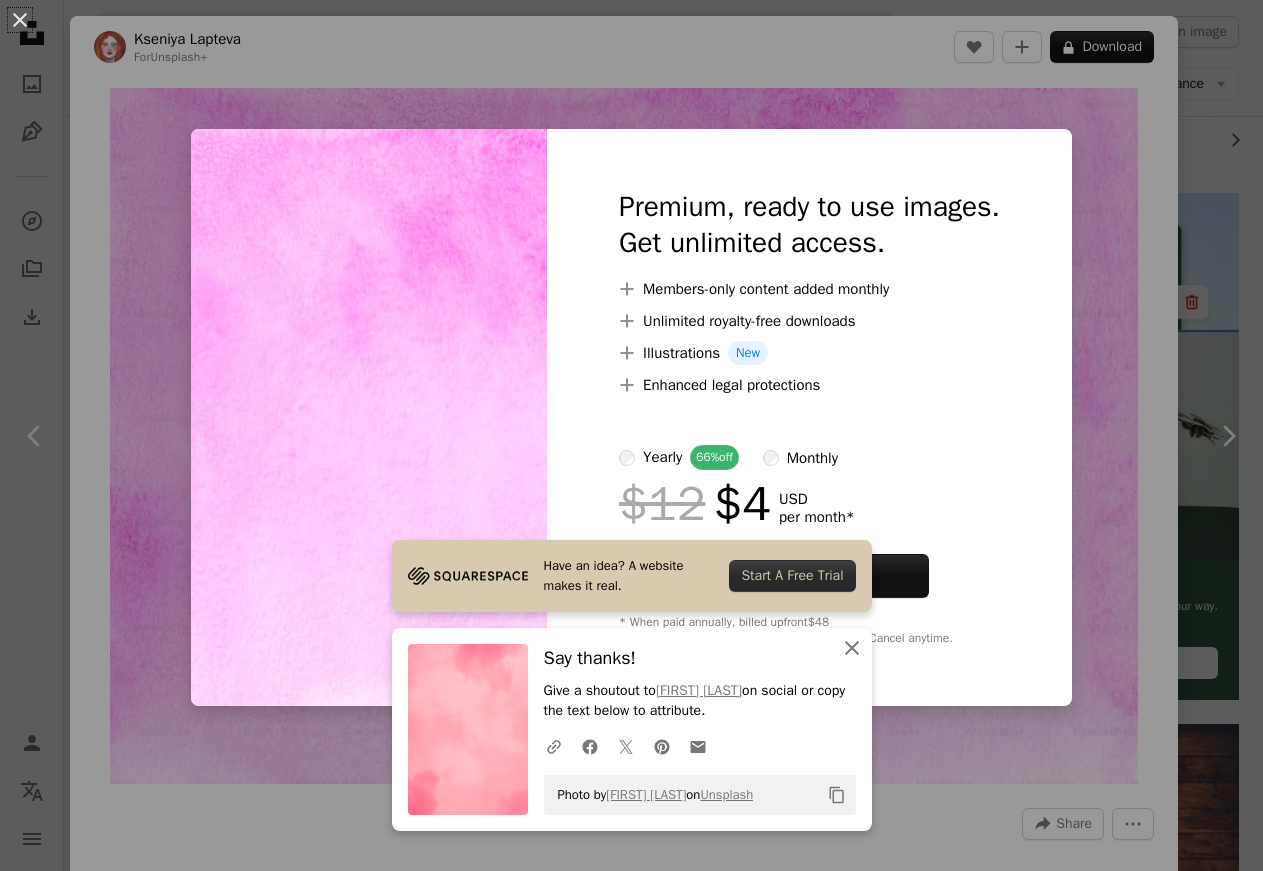click 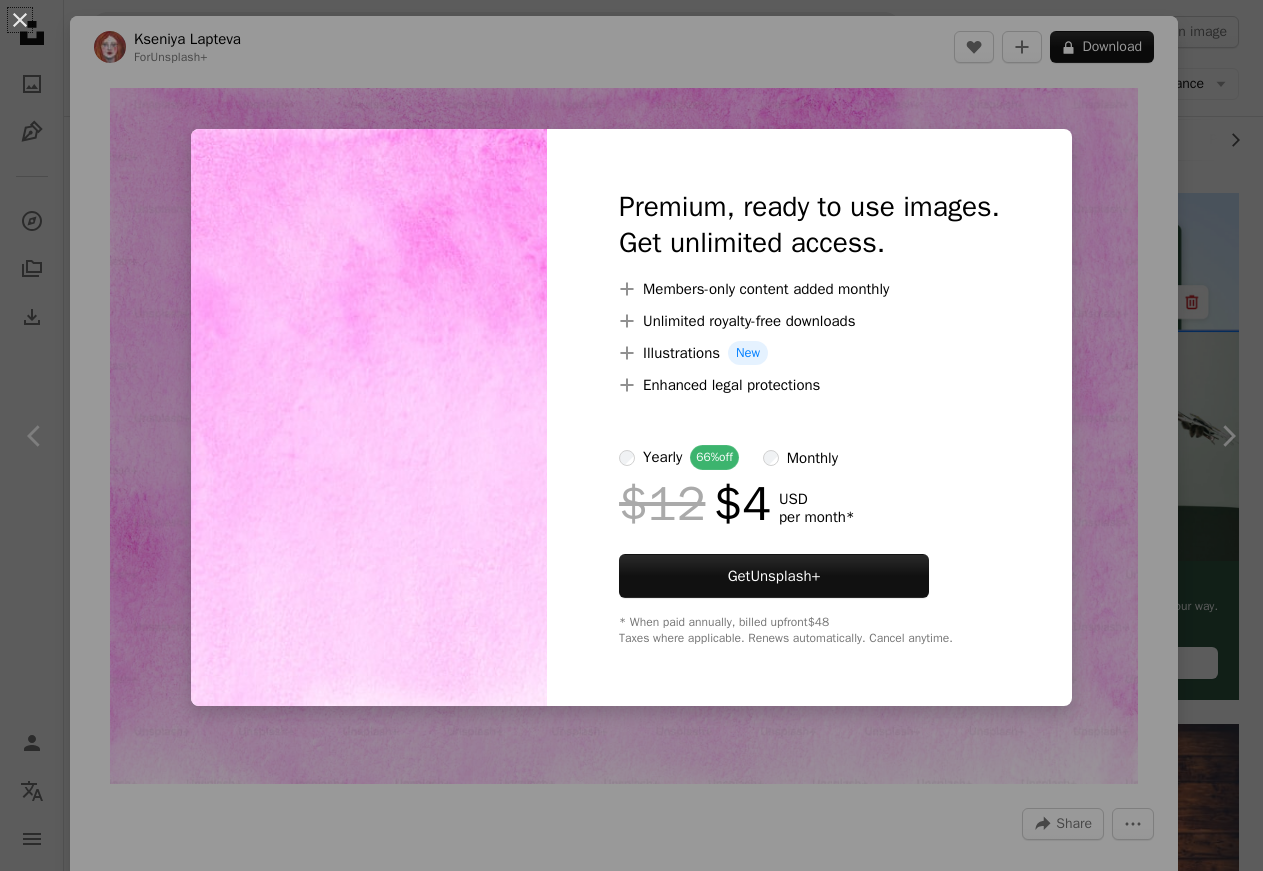 click at bounding box center [369, 417] 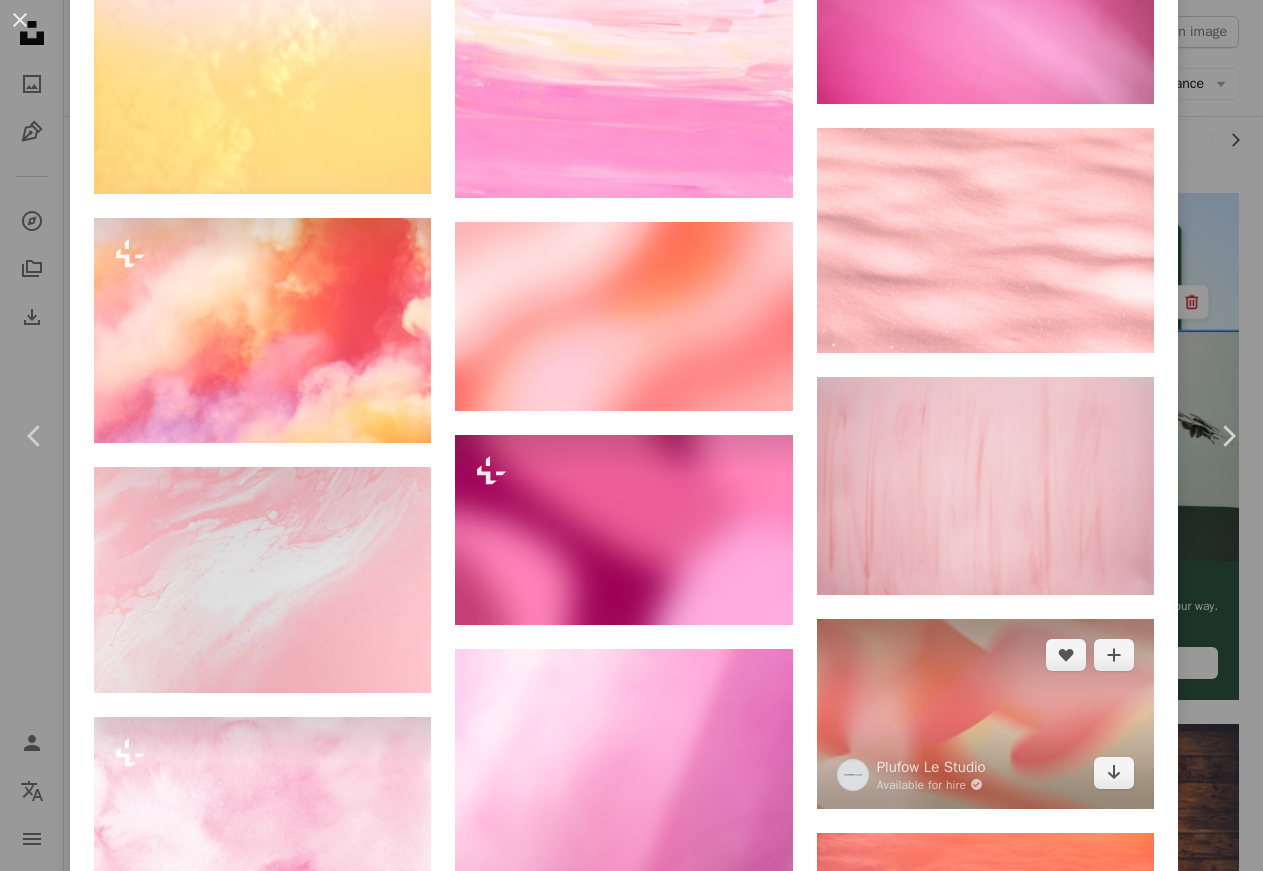 scroll, scrollTop: 3773, scrollLeft: 0, axis: vertical 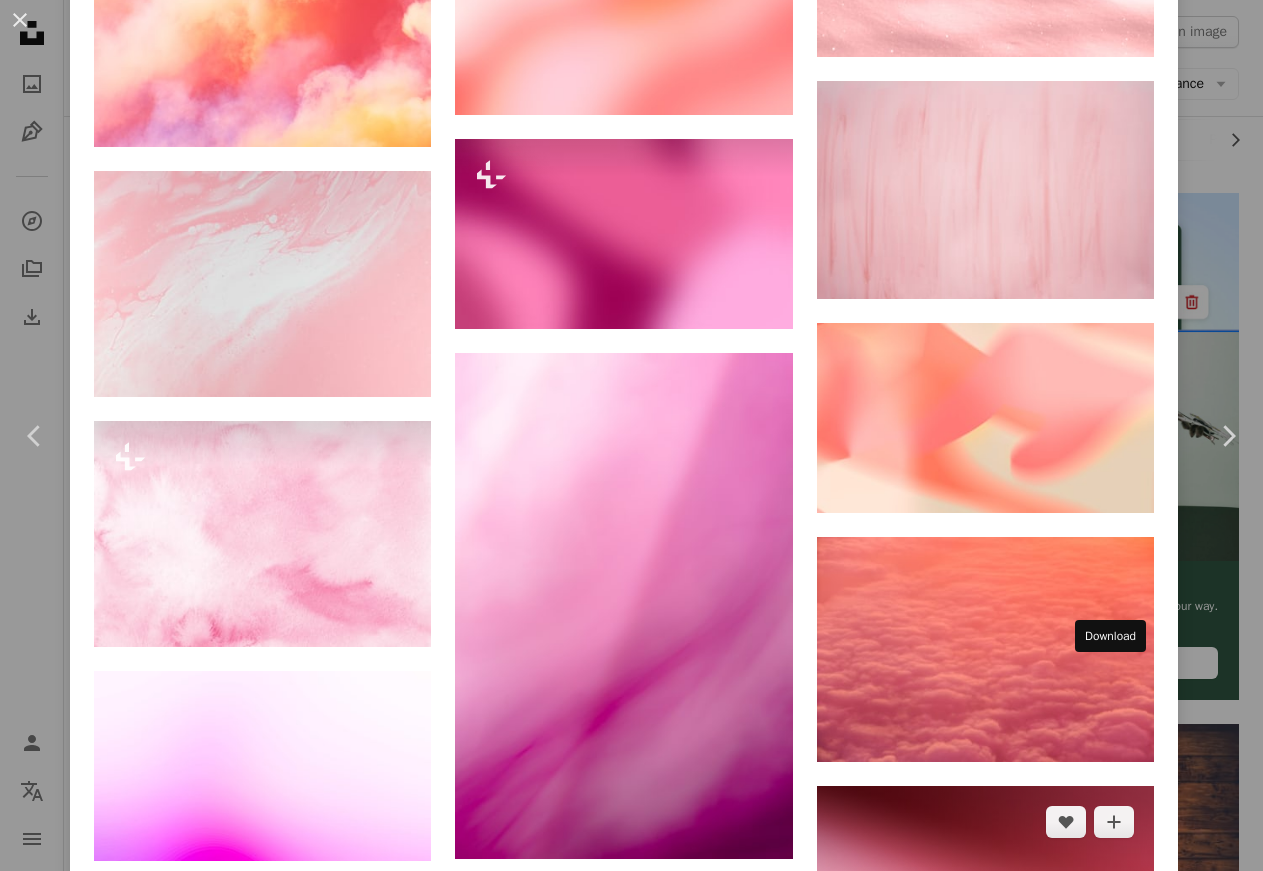 click on "Arrow pointing down" 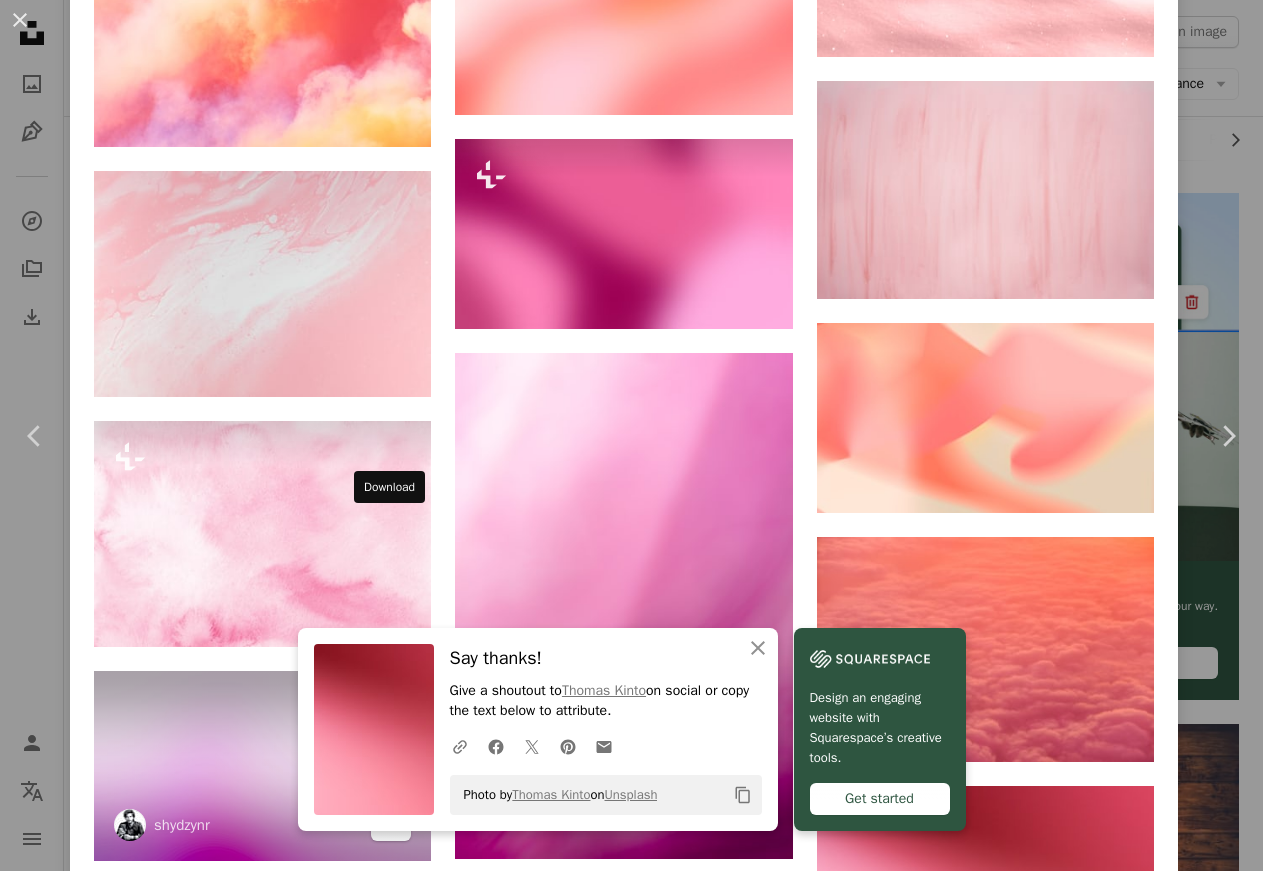 click 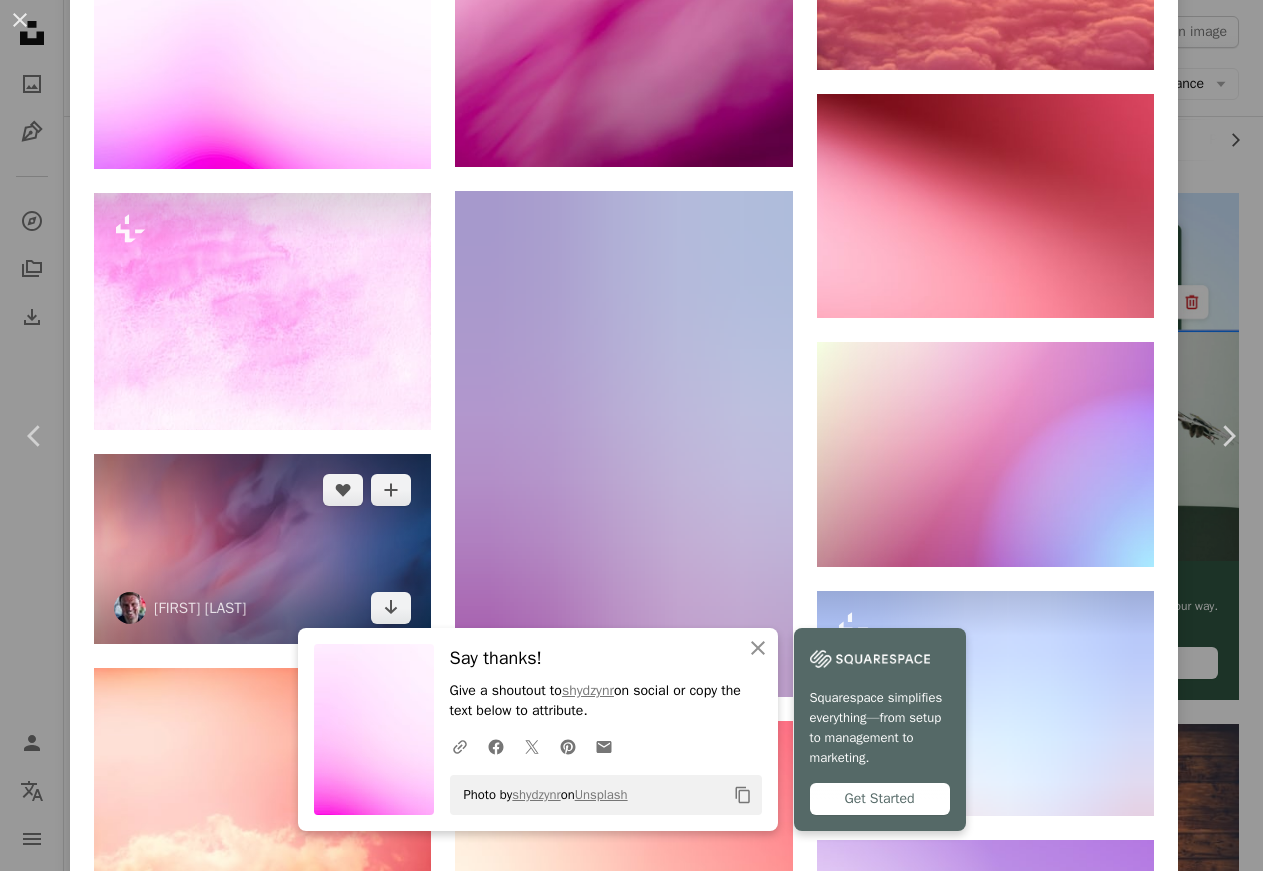 scroll, scrollTop: 4613, scrollLeft: 0, axis: vertical 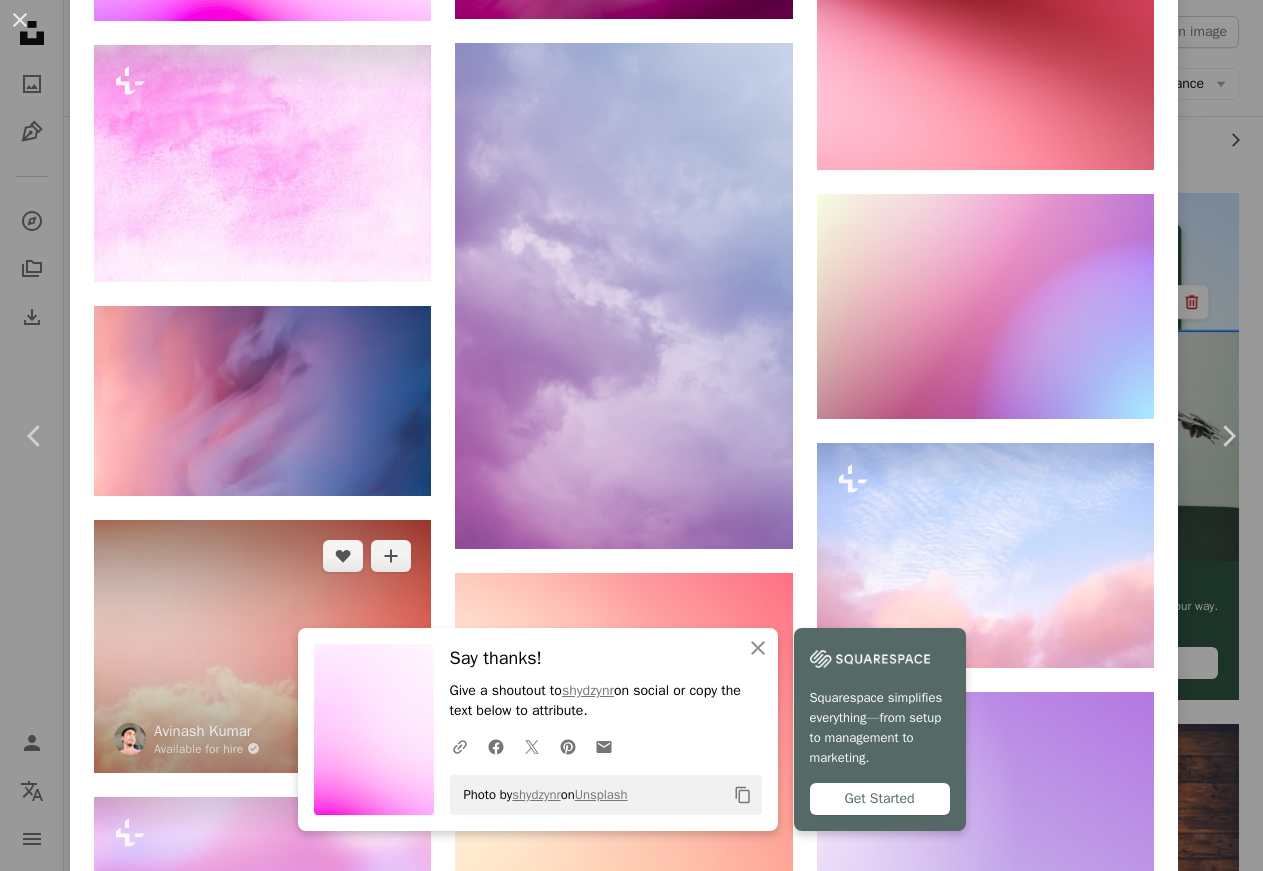 click on "Arrow pointing down" 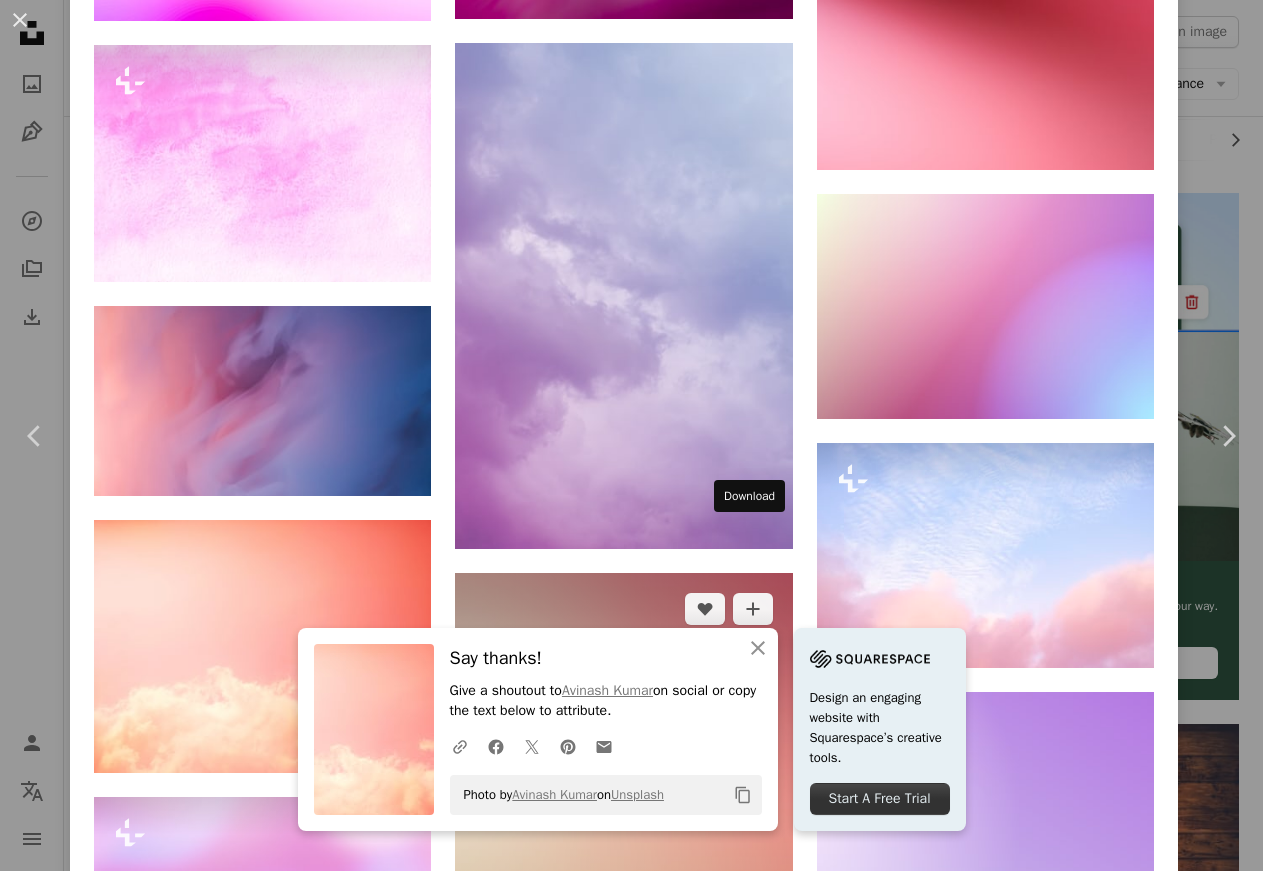 scroll, scrollTop: 4820, scrollLeft: 0, axis: vertical 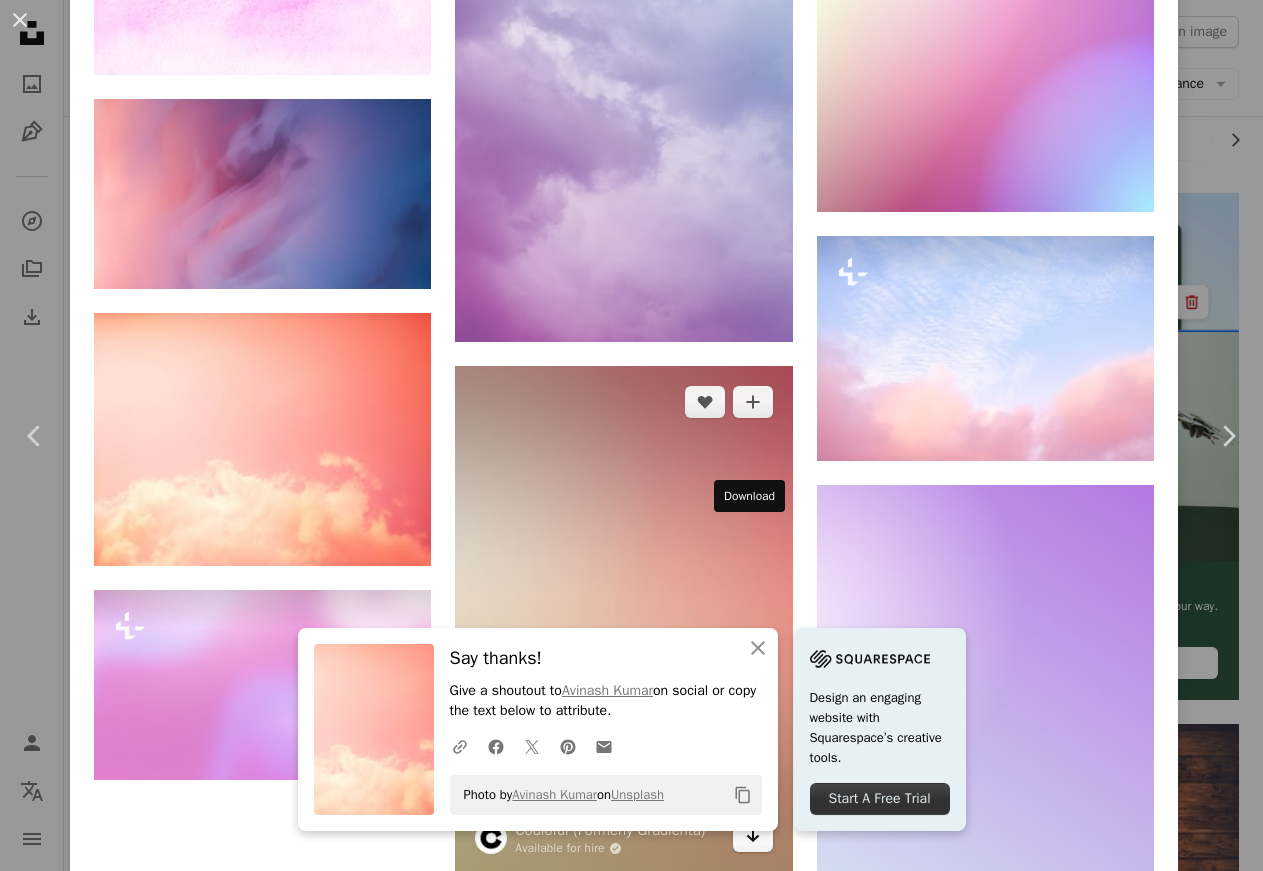 click on "Arrow pointing down" 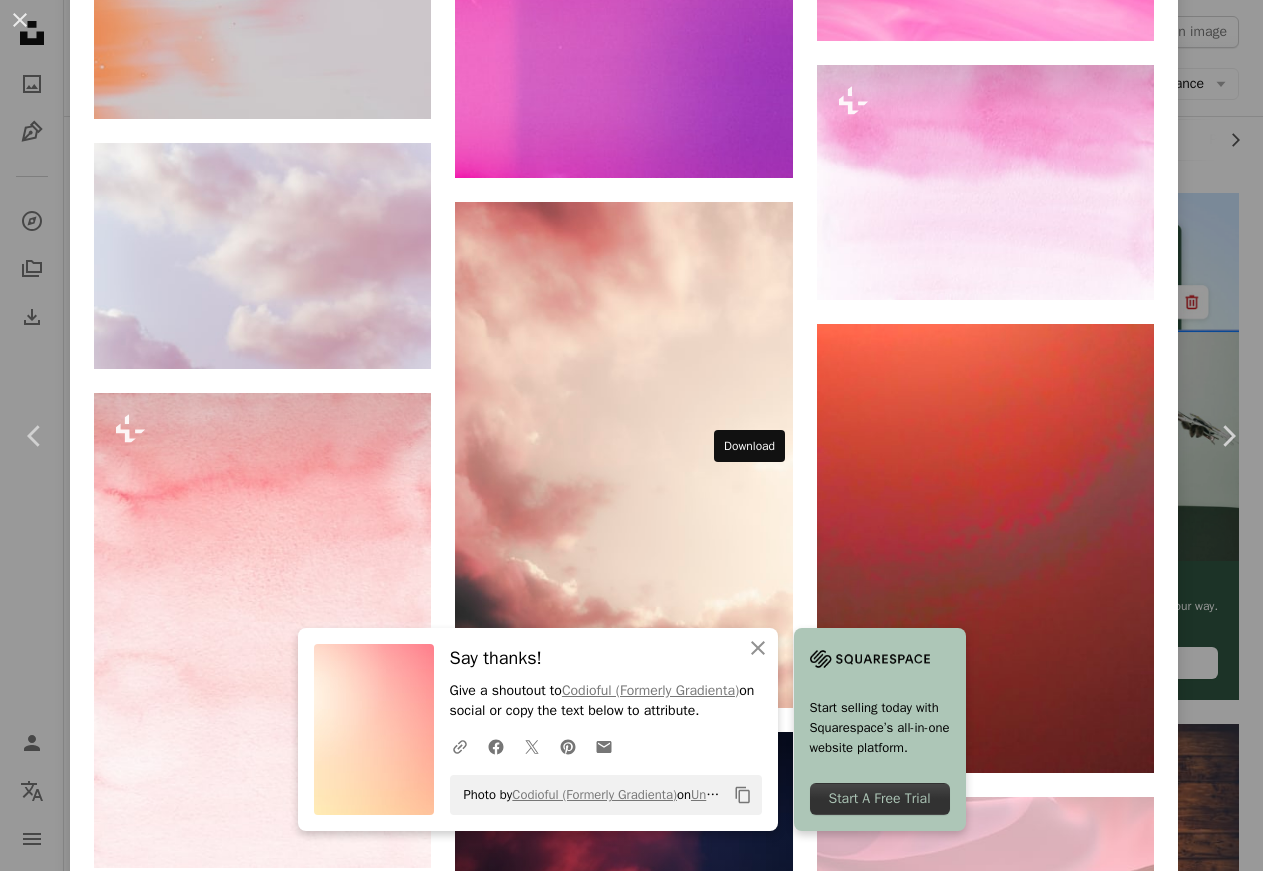 scroll, scrollTop: 6380, scrollLeft: 0, axis: vertical 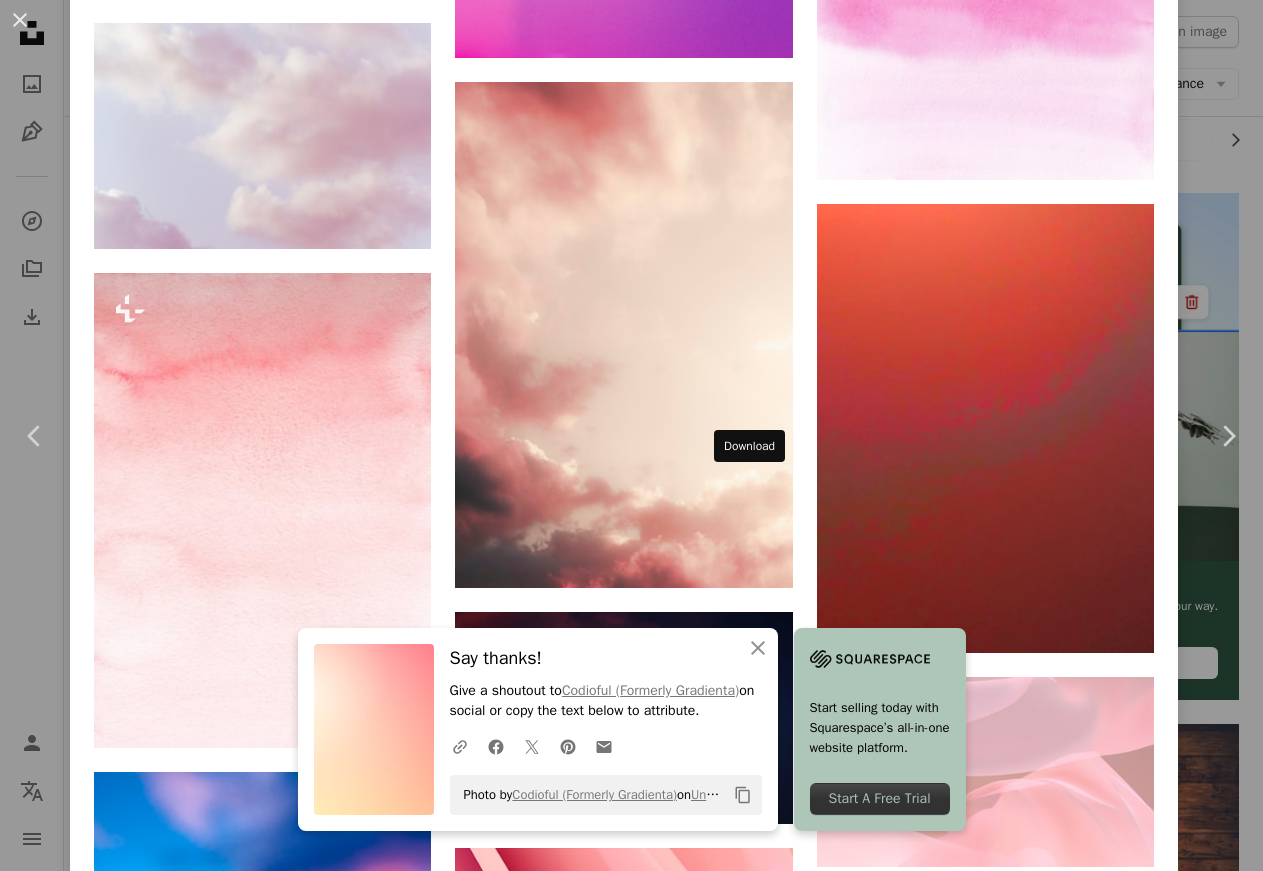 click on "Arrow pointing down" 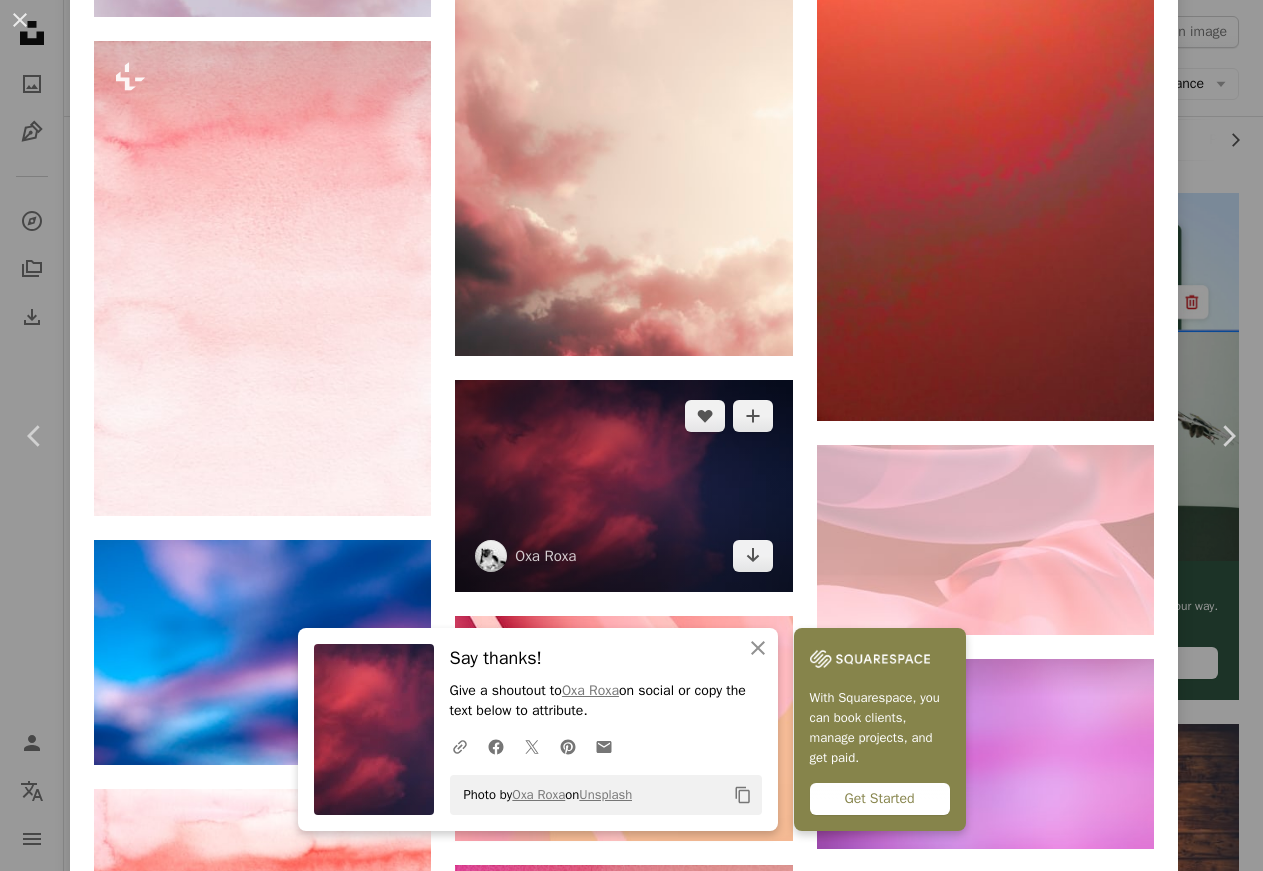 scroll, scrollTop: 6620, scrollLeft: 0, axis: vertical 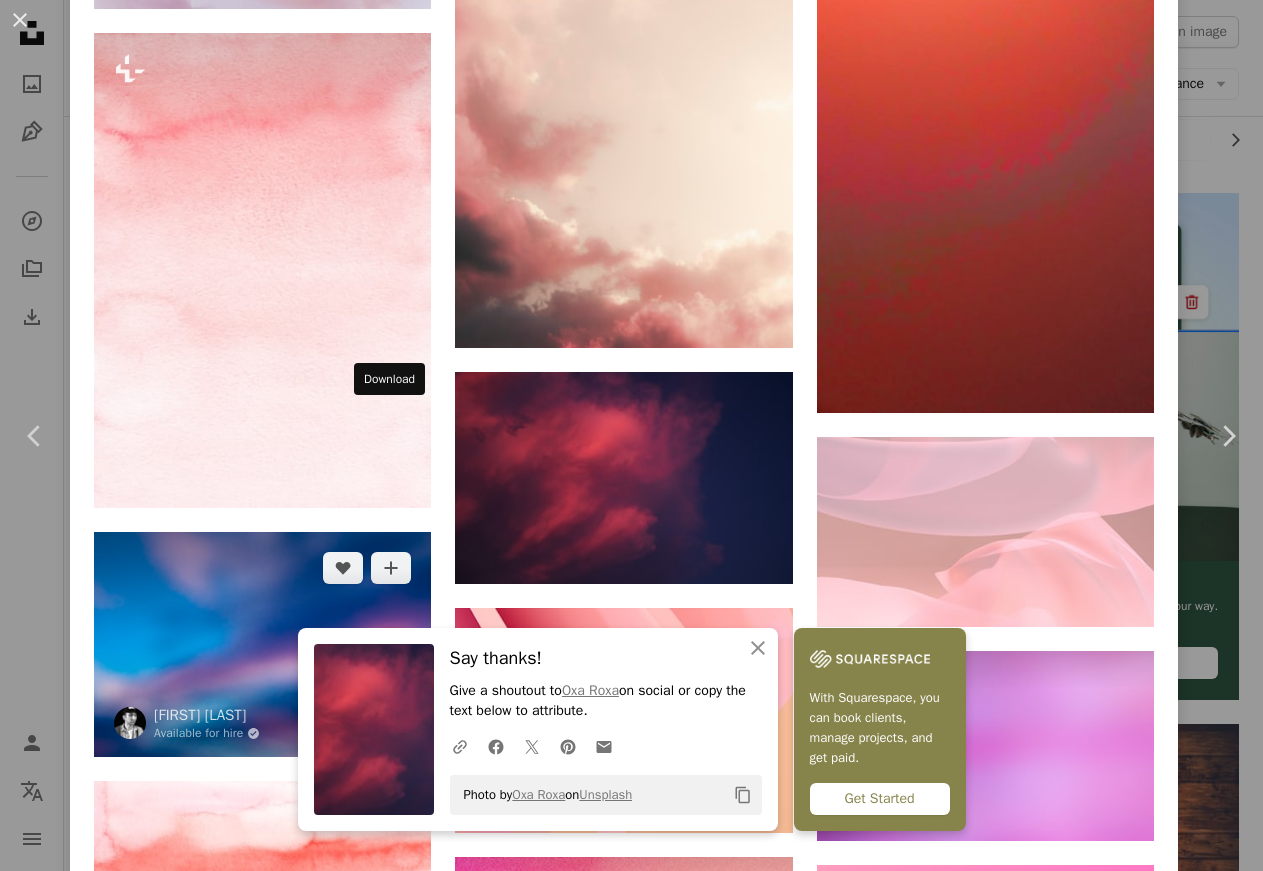 click 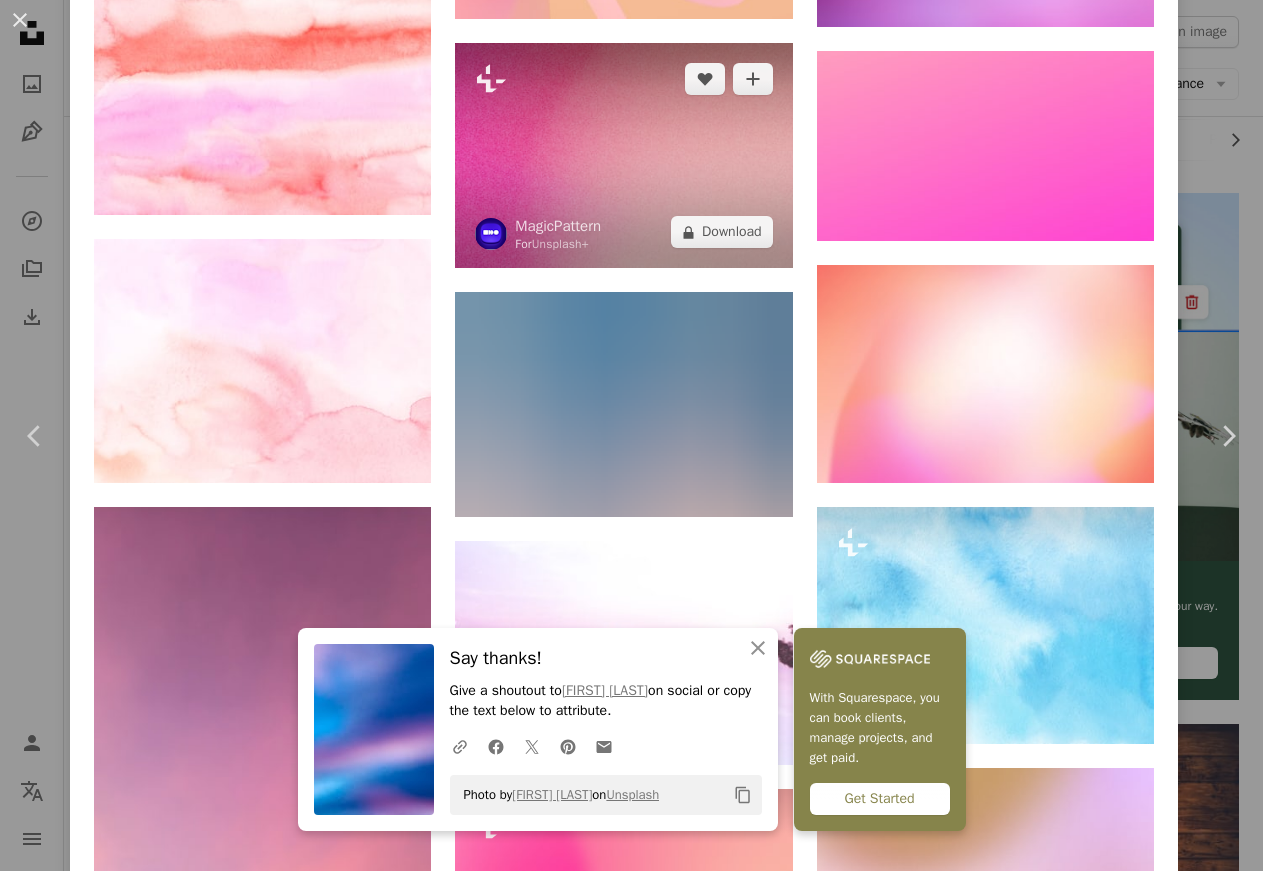scroll, scrollTop: 7700, scrollLeft: 0, axis: vertical 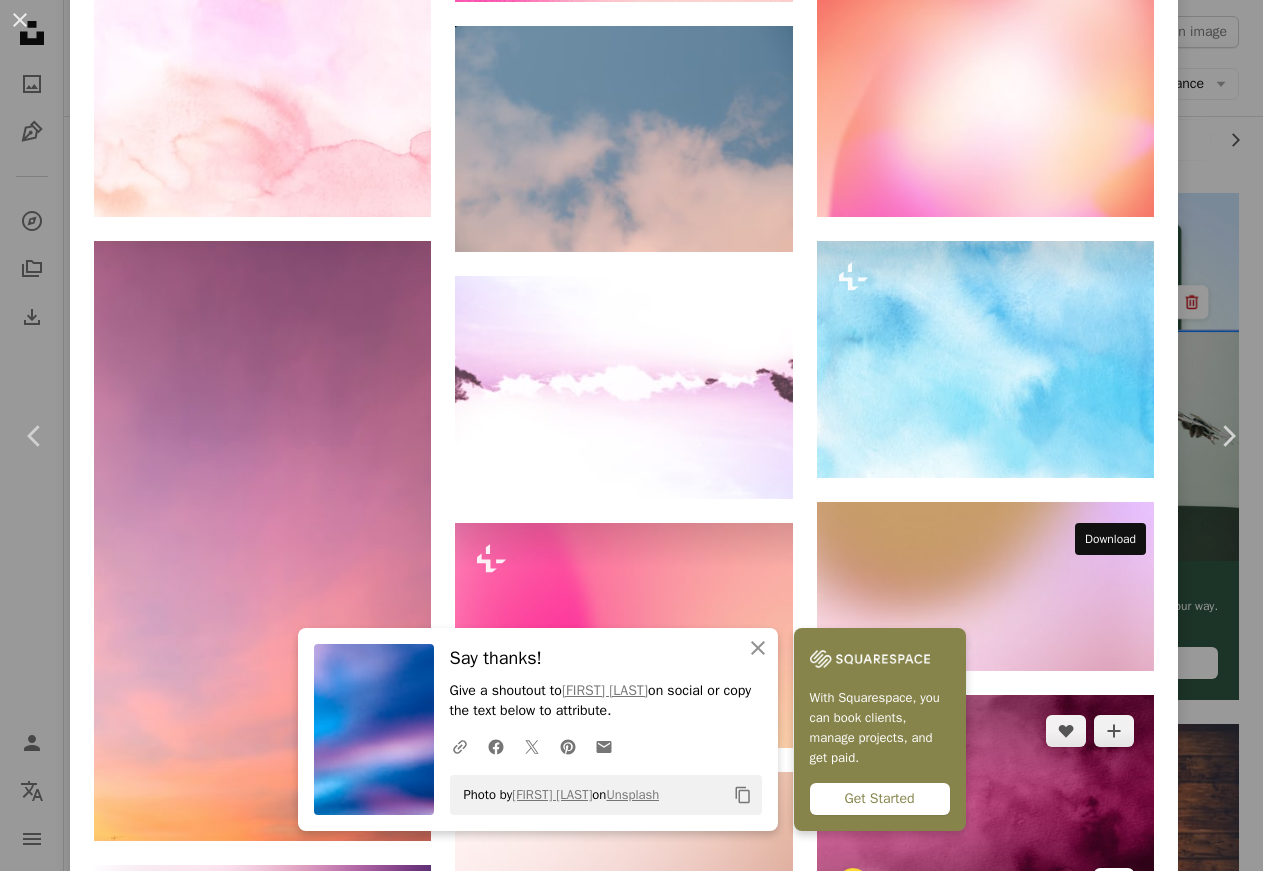 click on "Arrow pointing down" 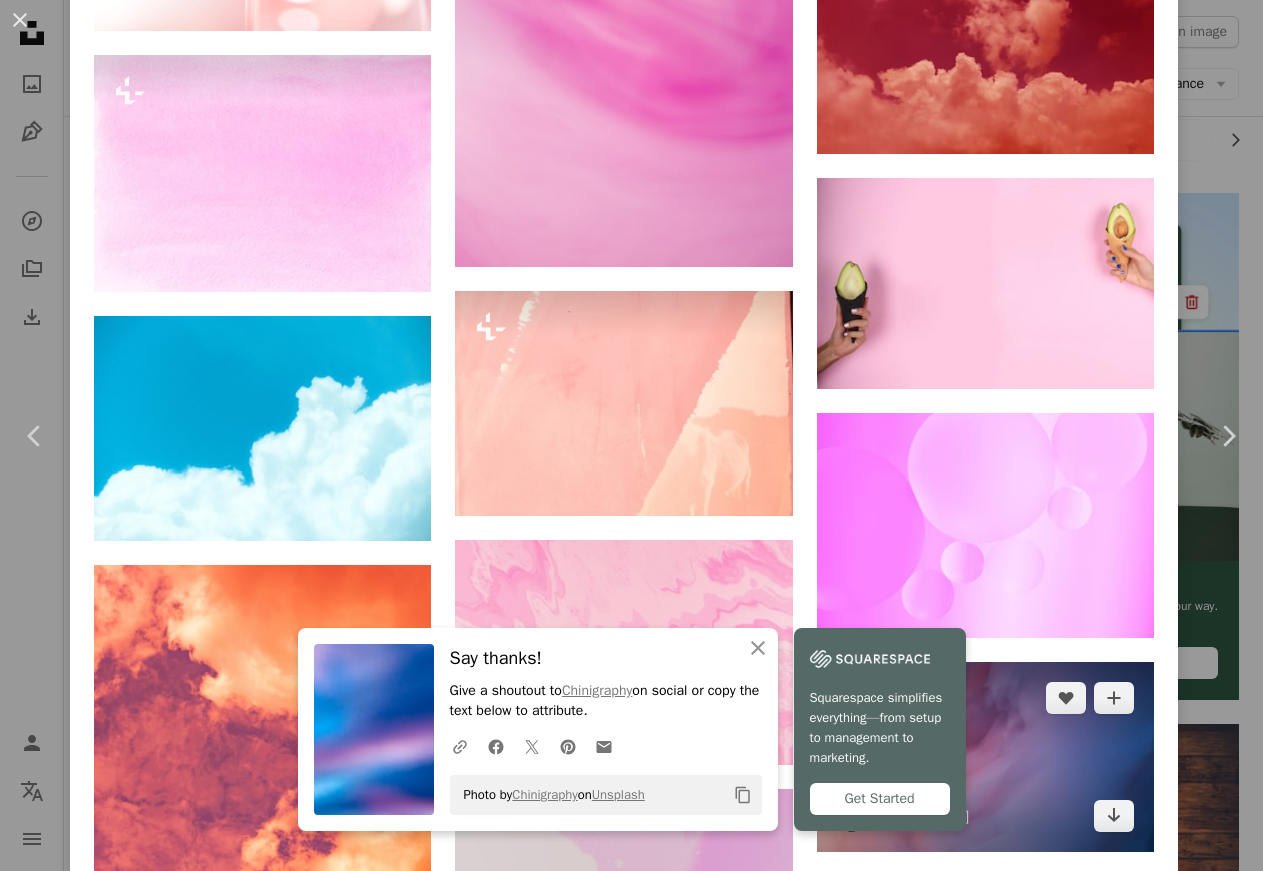 scroll, scrollTop: 9348, scrollLeft: 0, axis: vertical 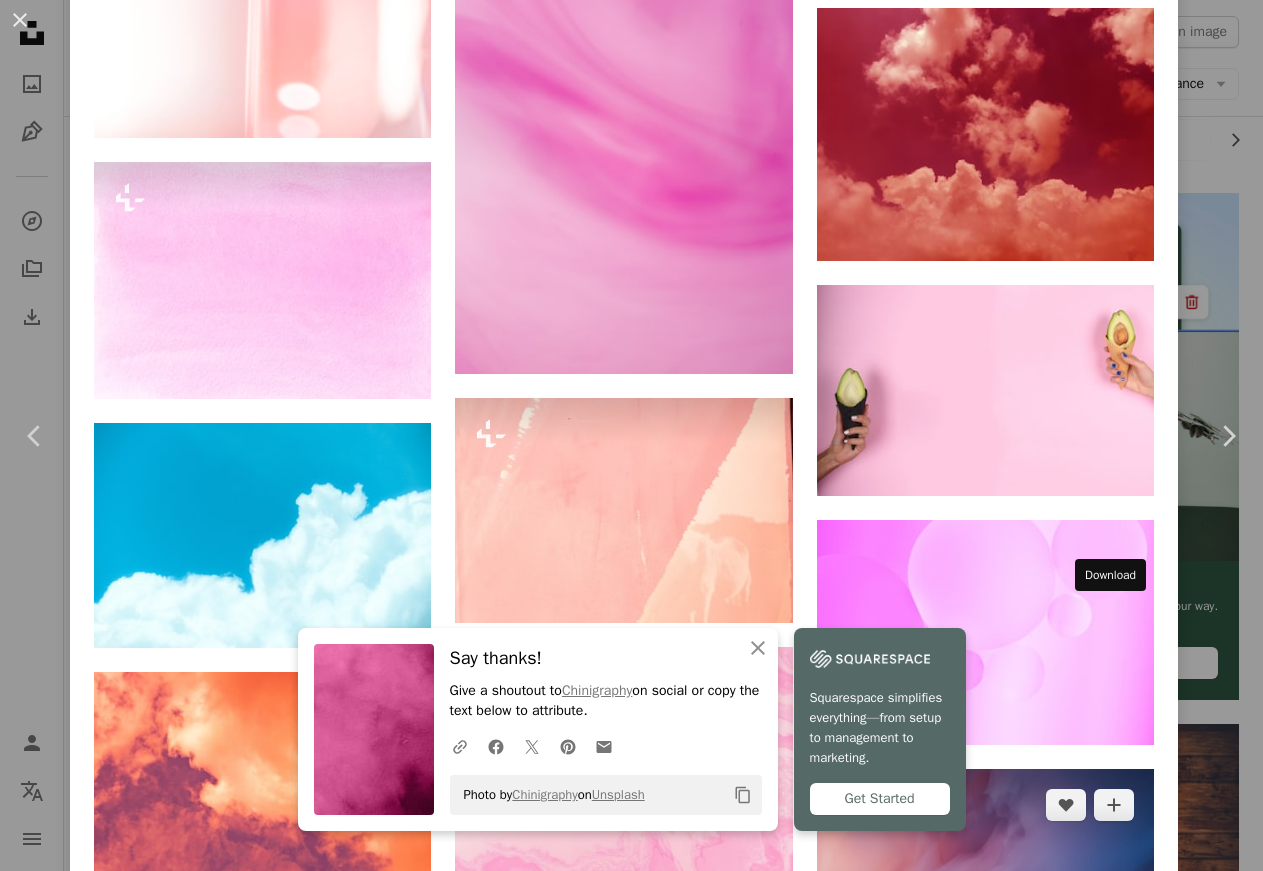 click 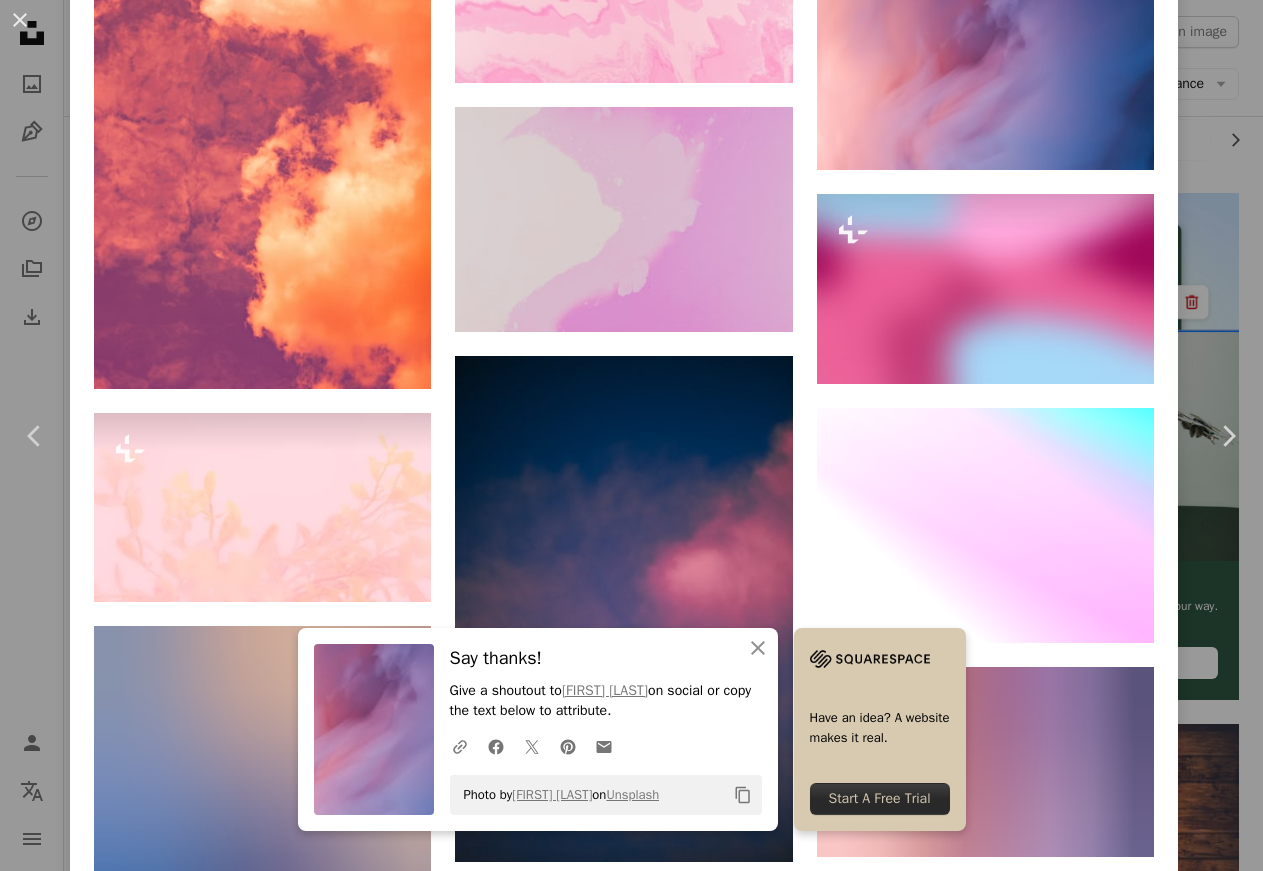 scroll, scrollTop: 10548, scrollLeft: 0, axis: vertical 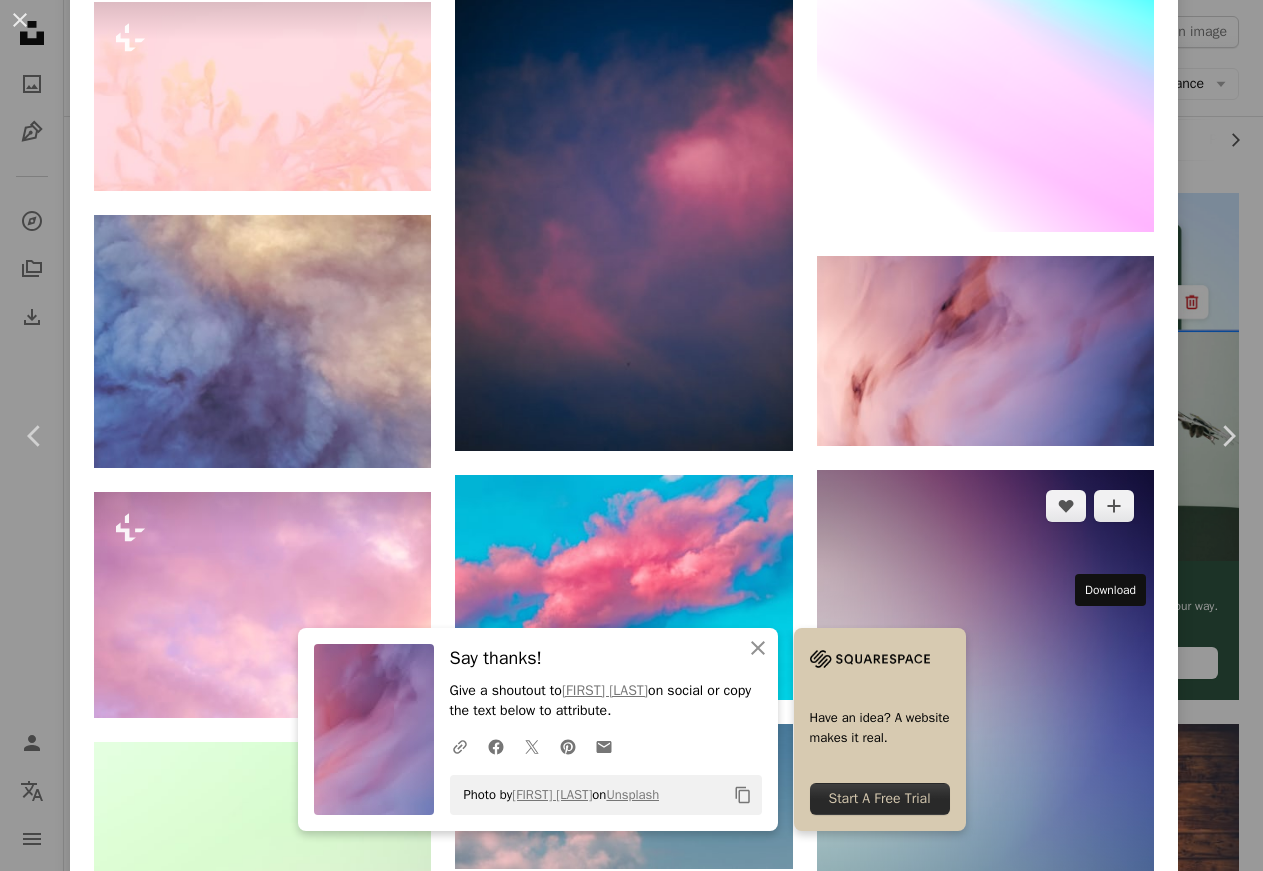click on "Arrow pointing down" at bounding box center [1114, 940] 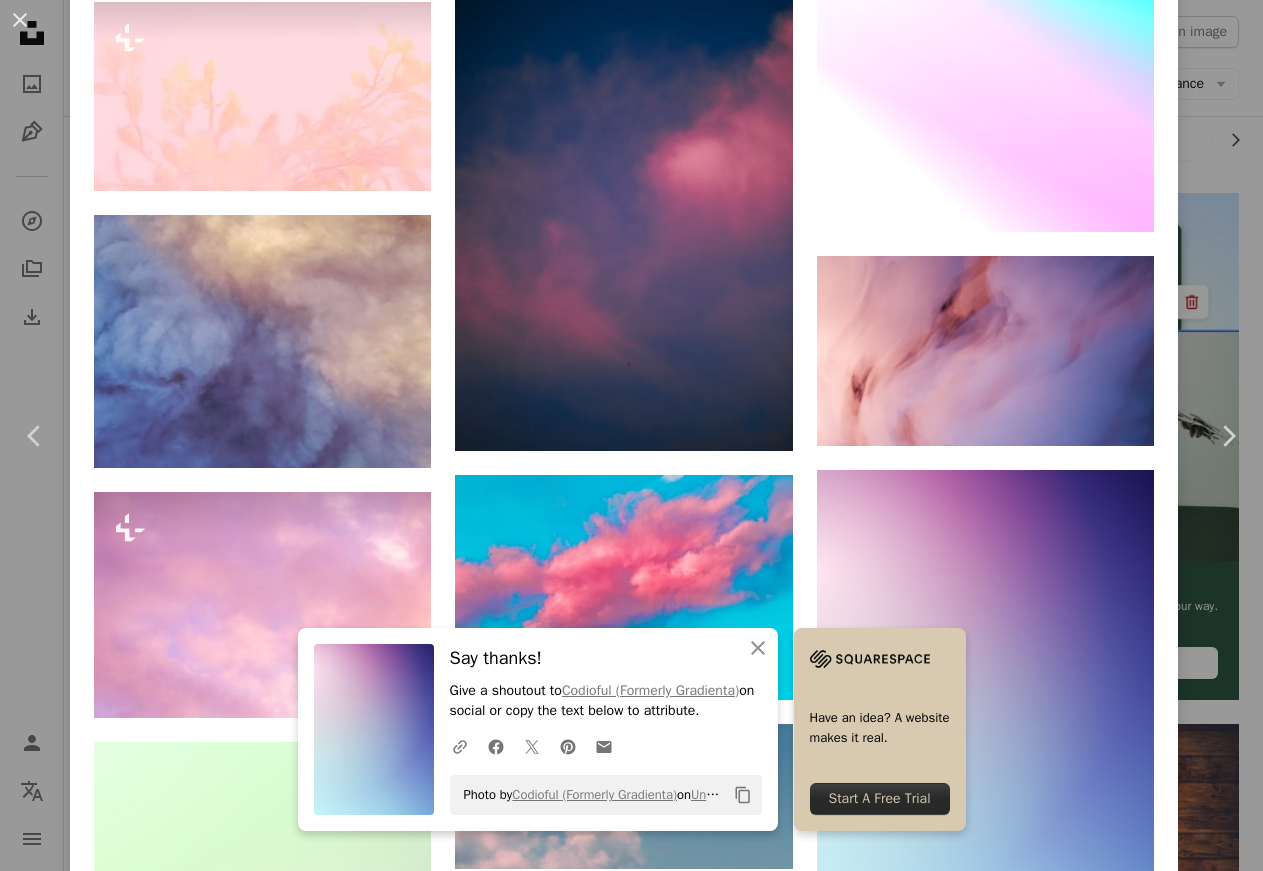 scroll, scrollTop: 612, scrollLeft: 0, axis: vertical 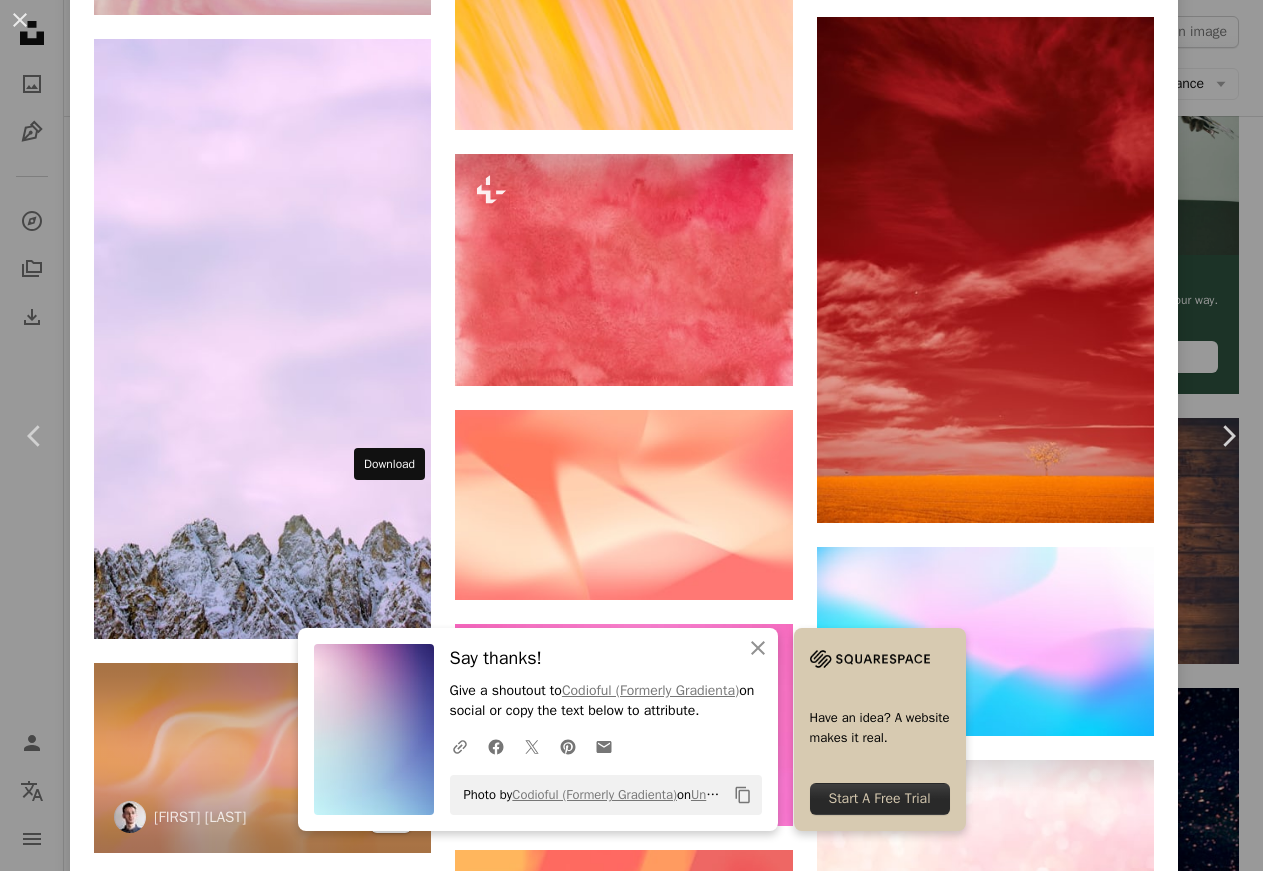 click on "Arrow pointing down" at bounding box center (391, 817) 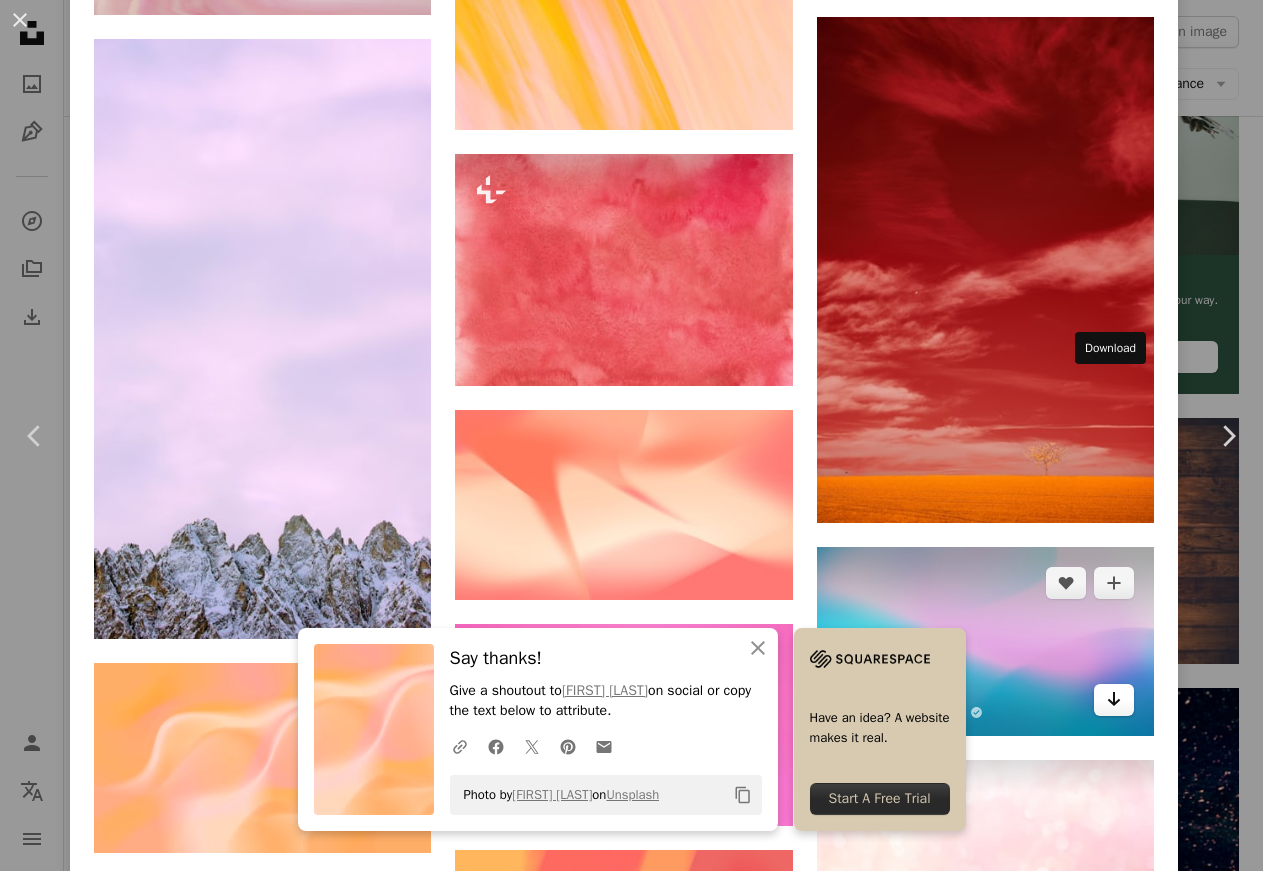 click on "Arrow pointing down" 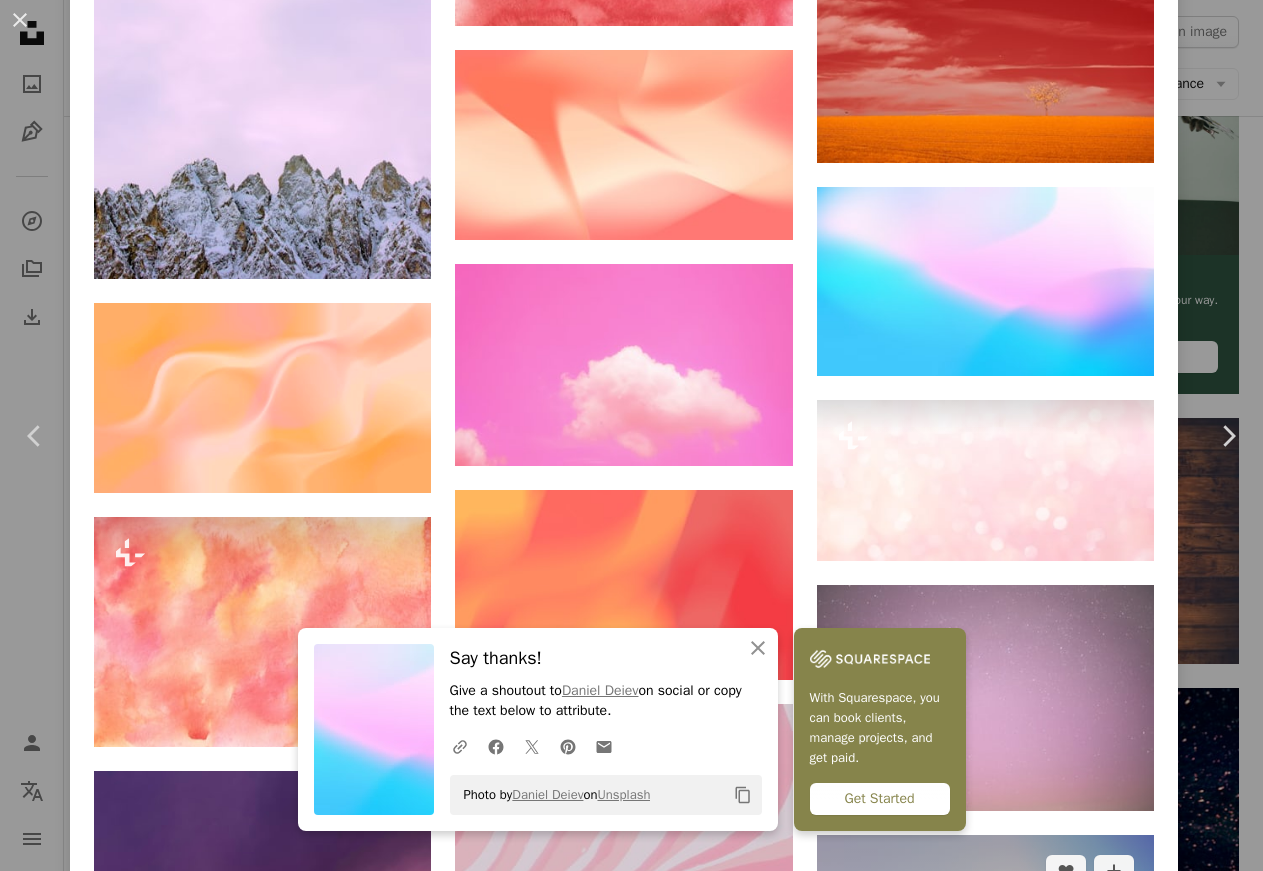 scroll, scrollTop: 12399, scrollLeft: 0, axis: vertical 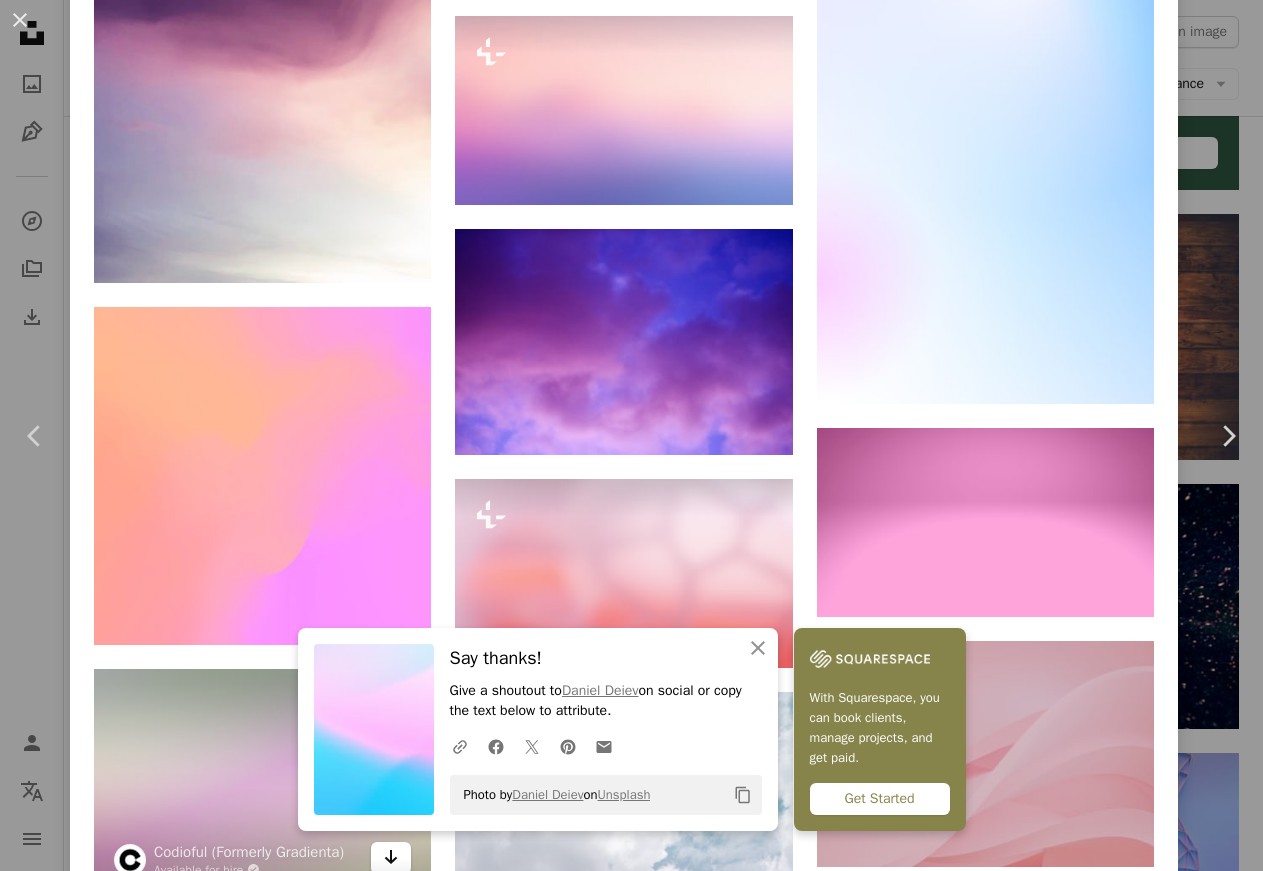 click on "Arrow pointing down" 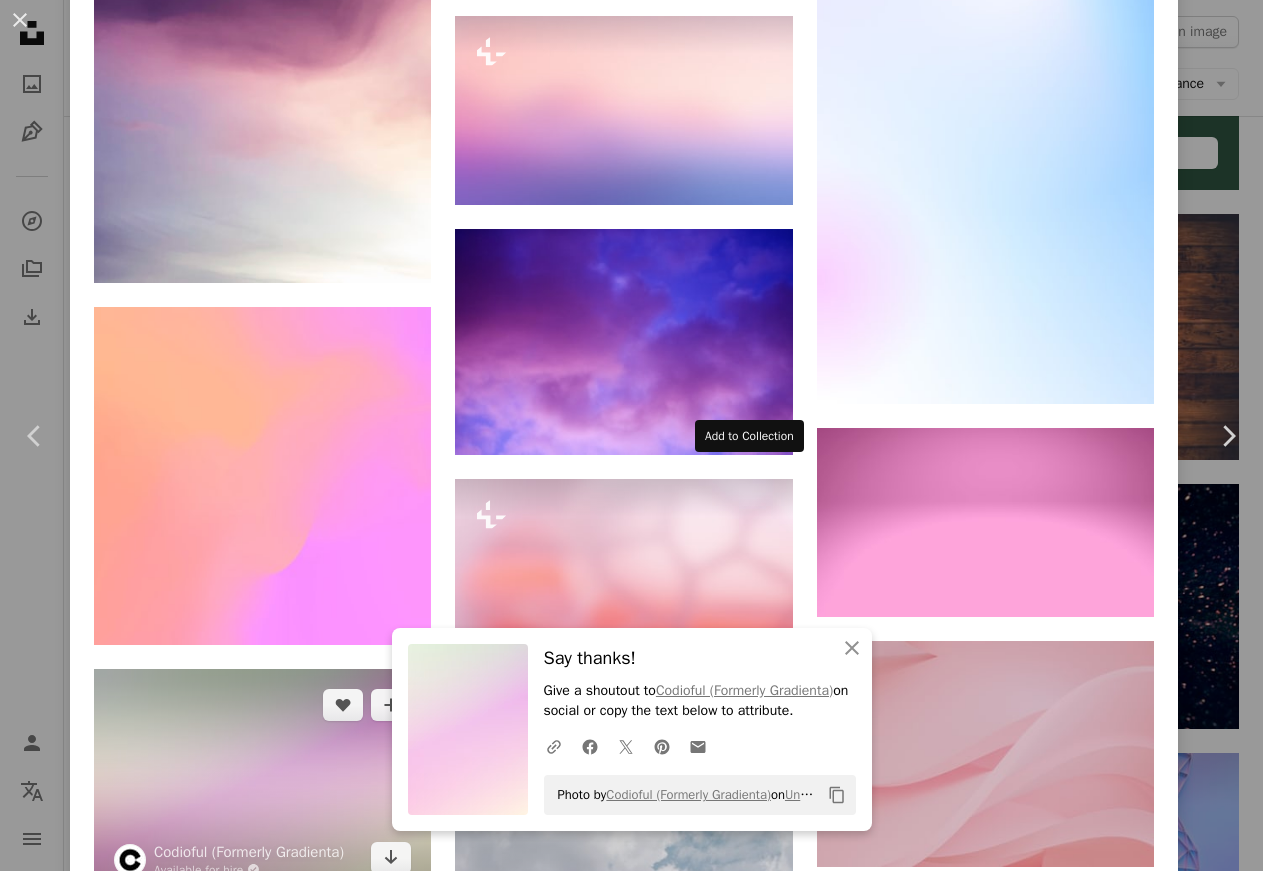 scroll, scrollTop: 13051, scrollLeft: 0, axis: vertical 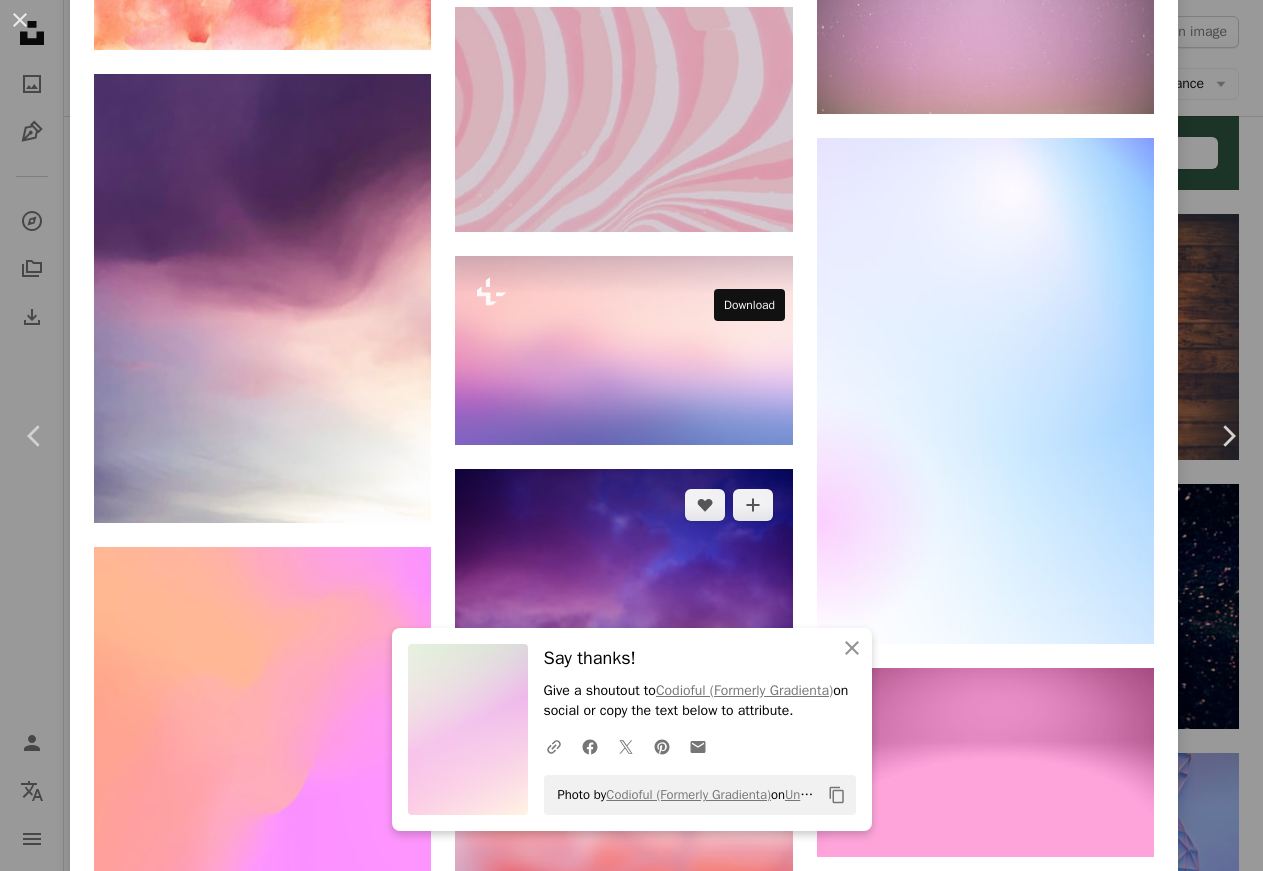 click 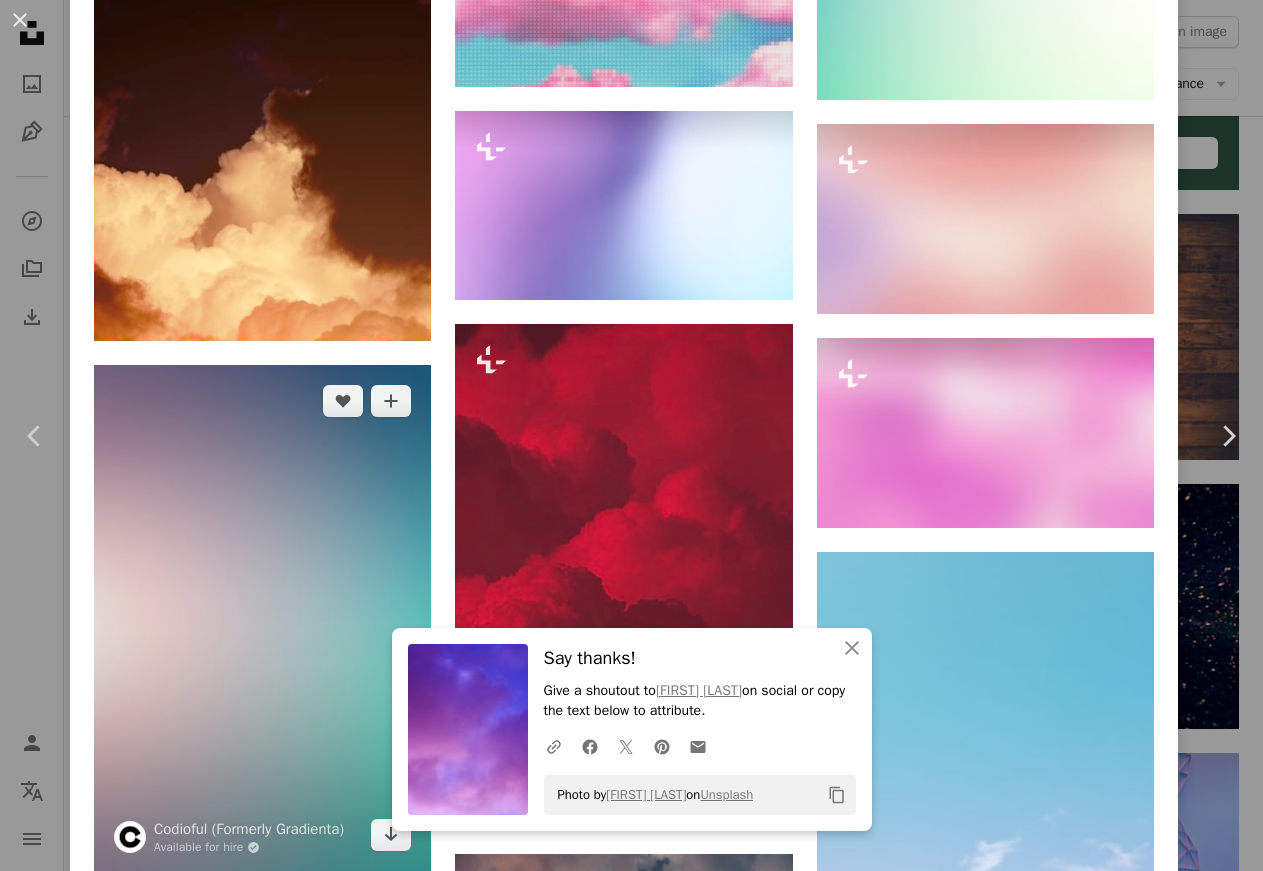 scroll, scrollTop: 15571, scrollLeft: 0, axis: vertical 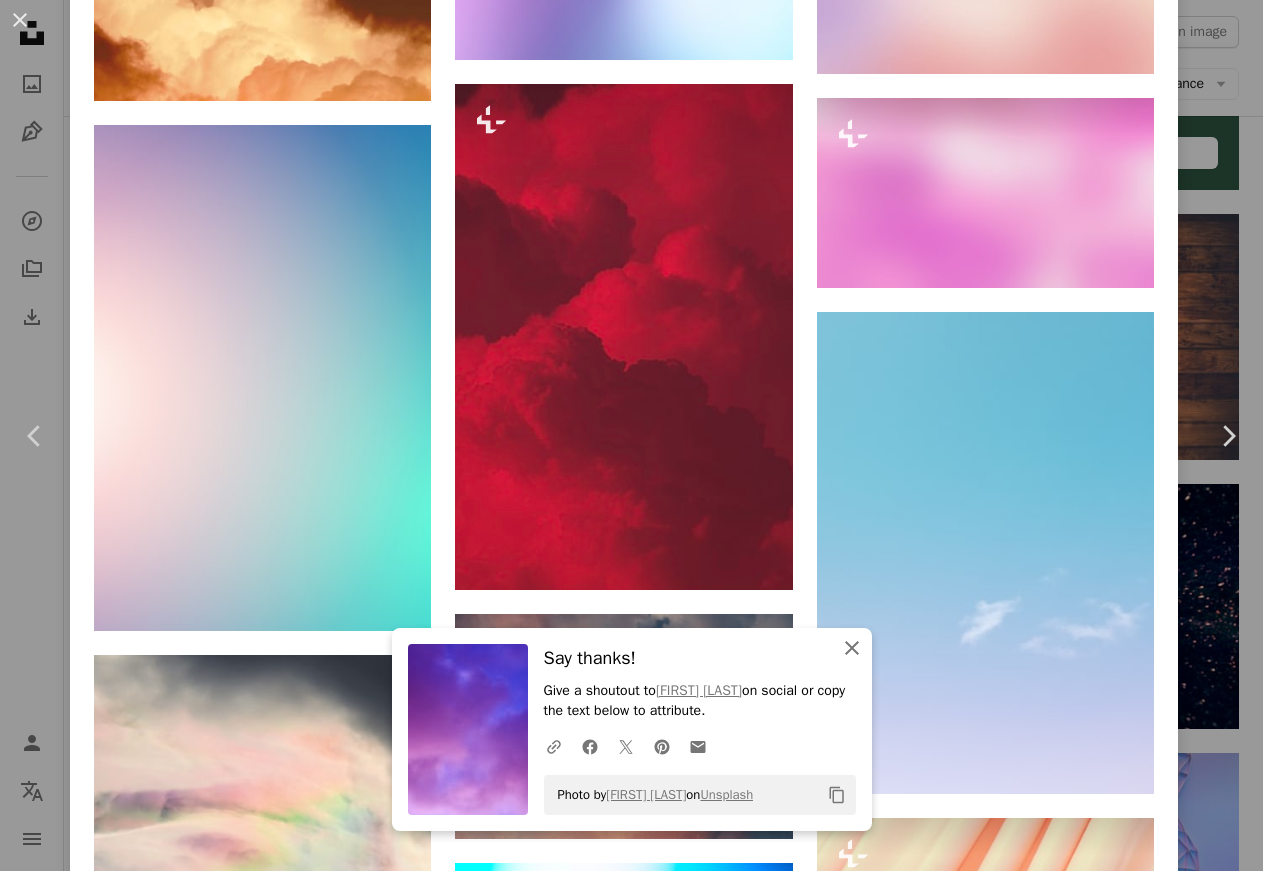 click on "An X shape" 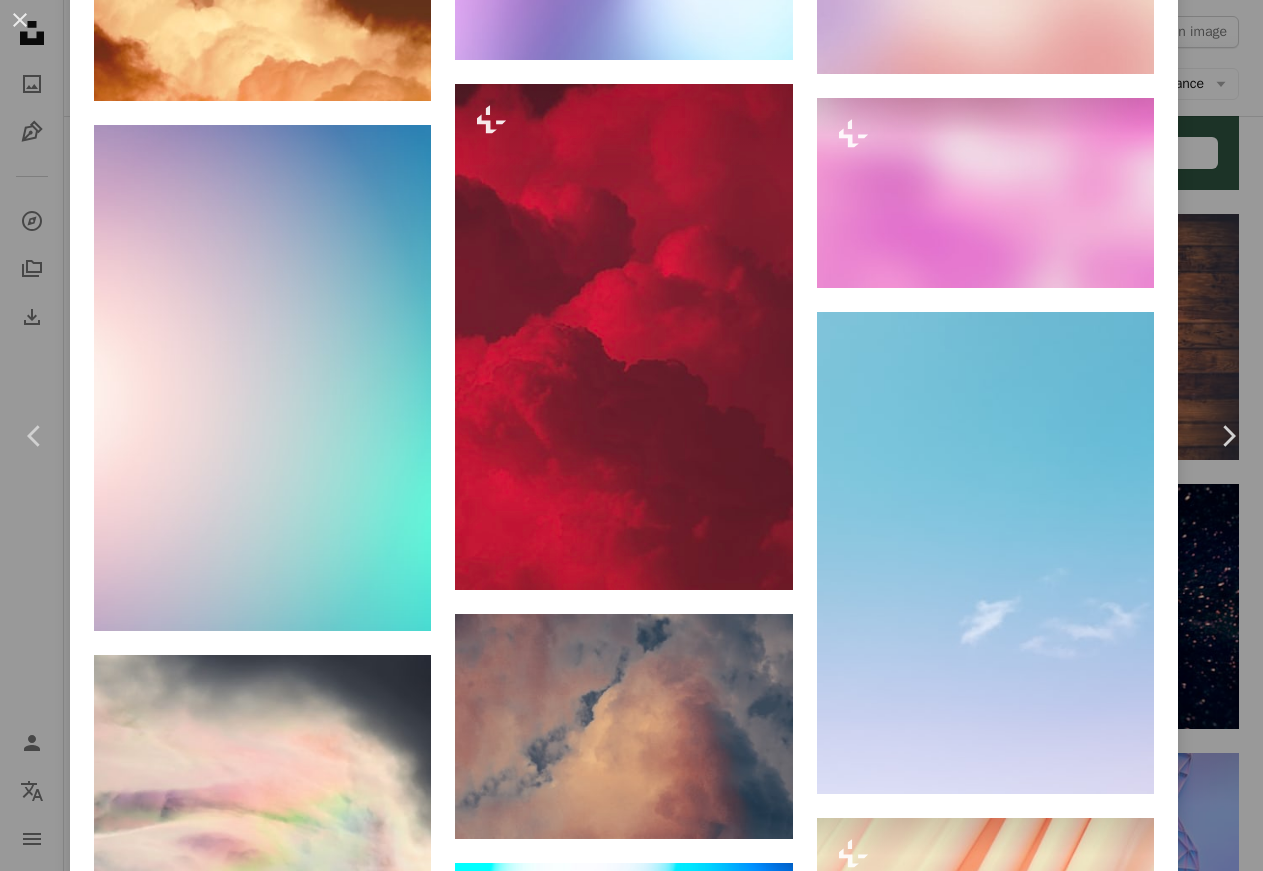 scroll, scrollTop: 15931, scrollLeft: 0, axis: vertical 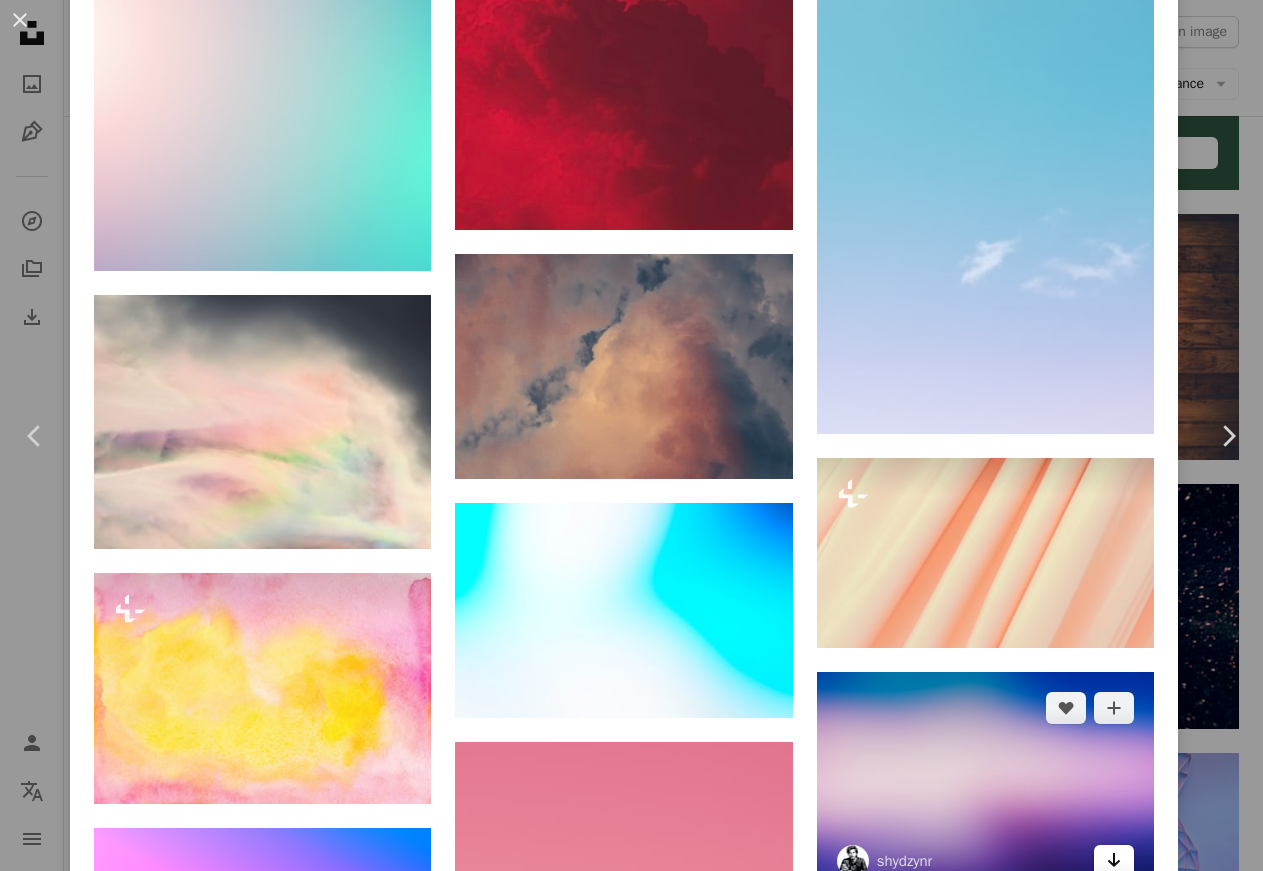 click 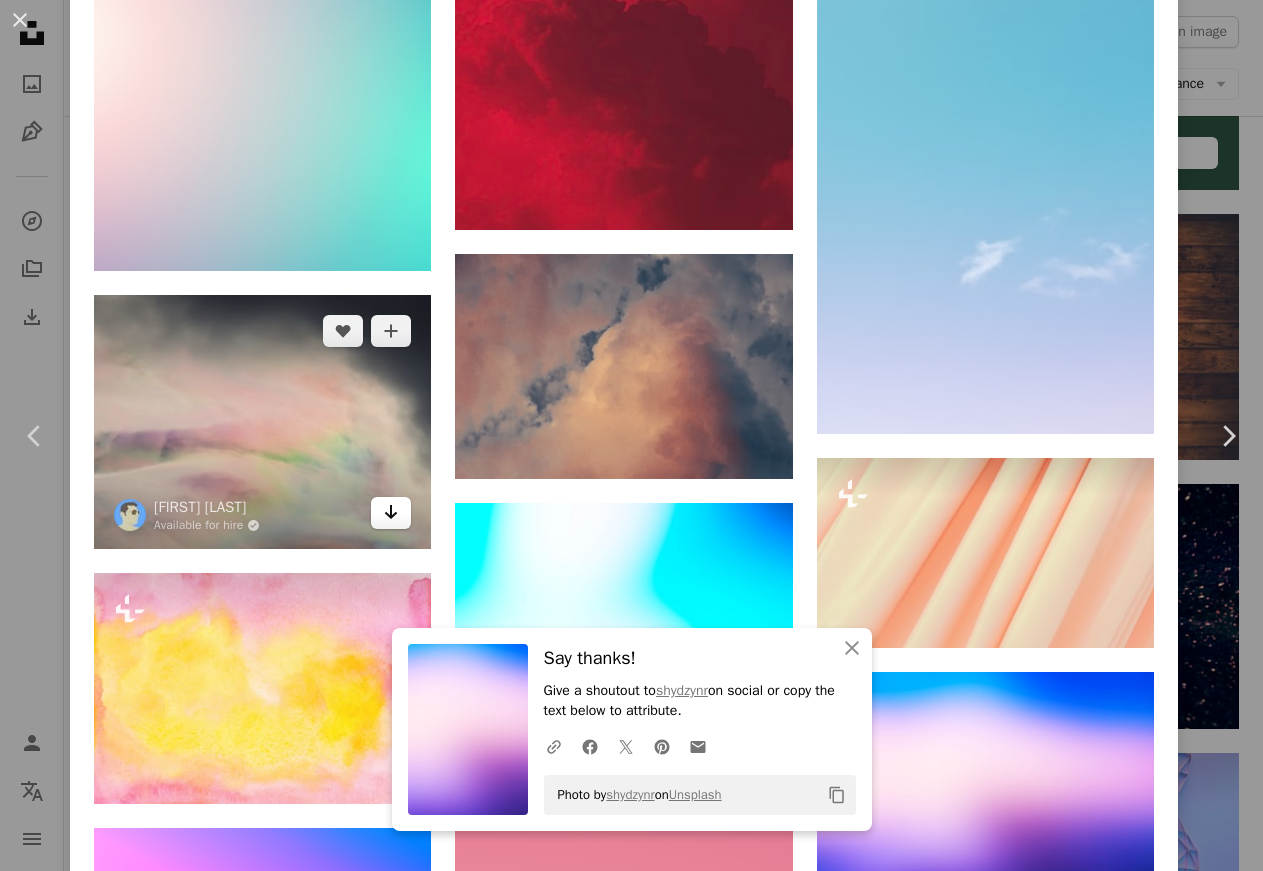 click 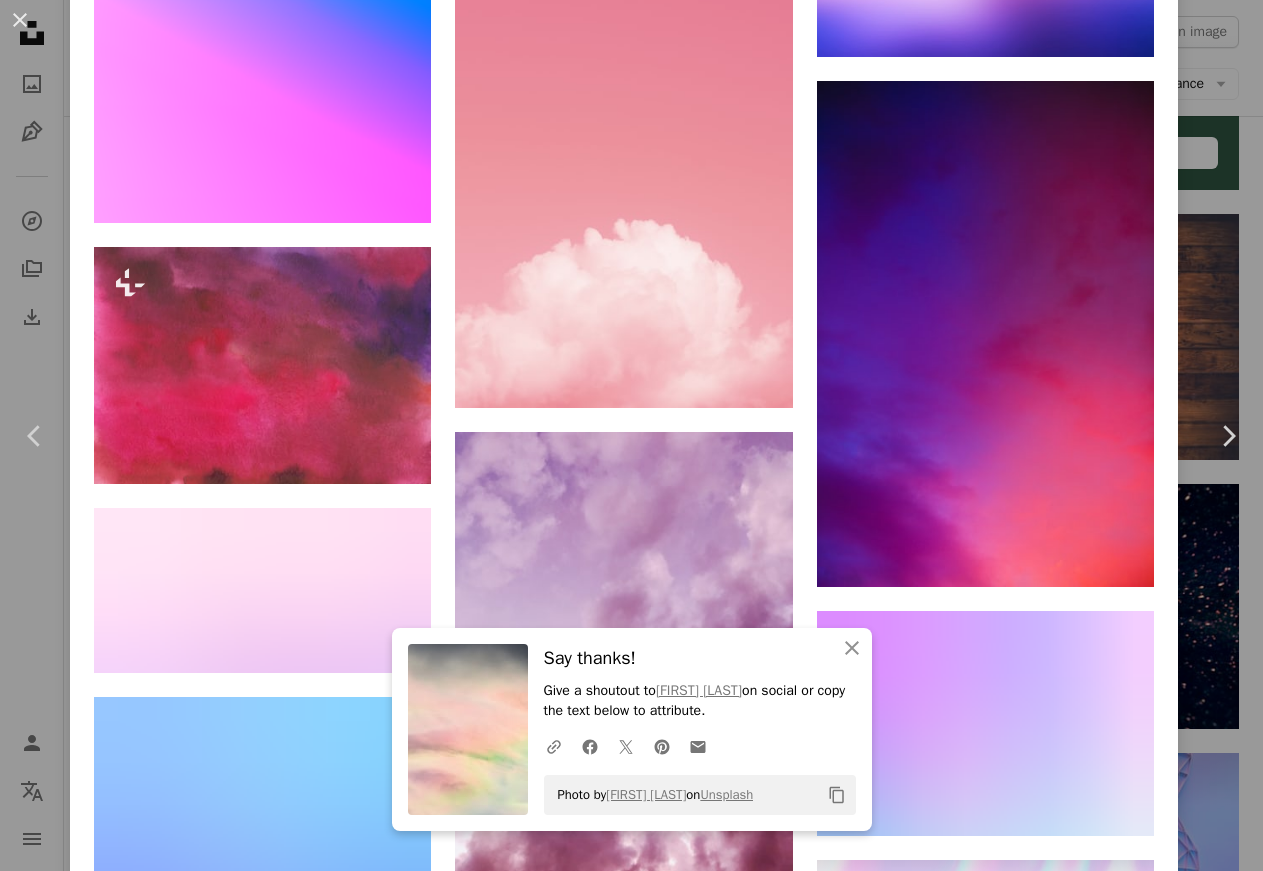 scroll, scrollTop: 17011, scrollLeft: 0, axis: vertical 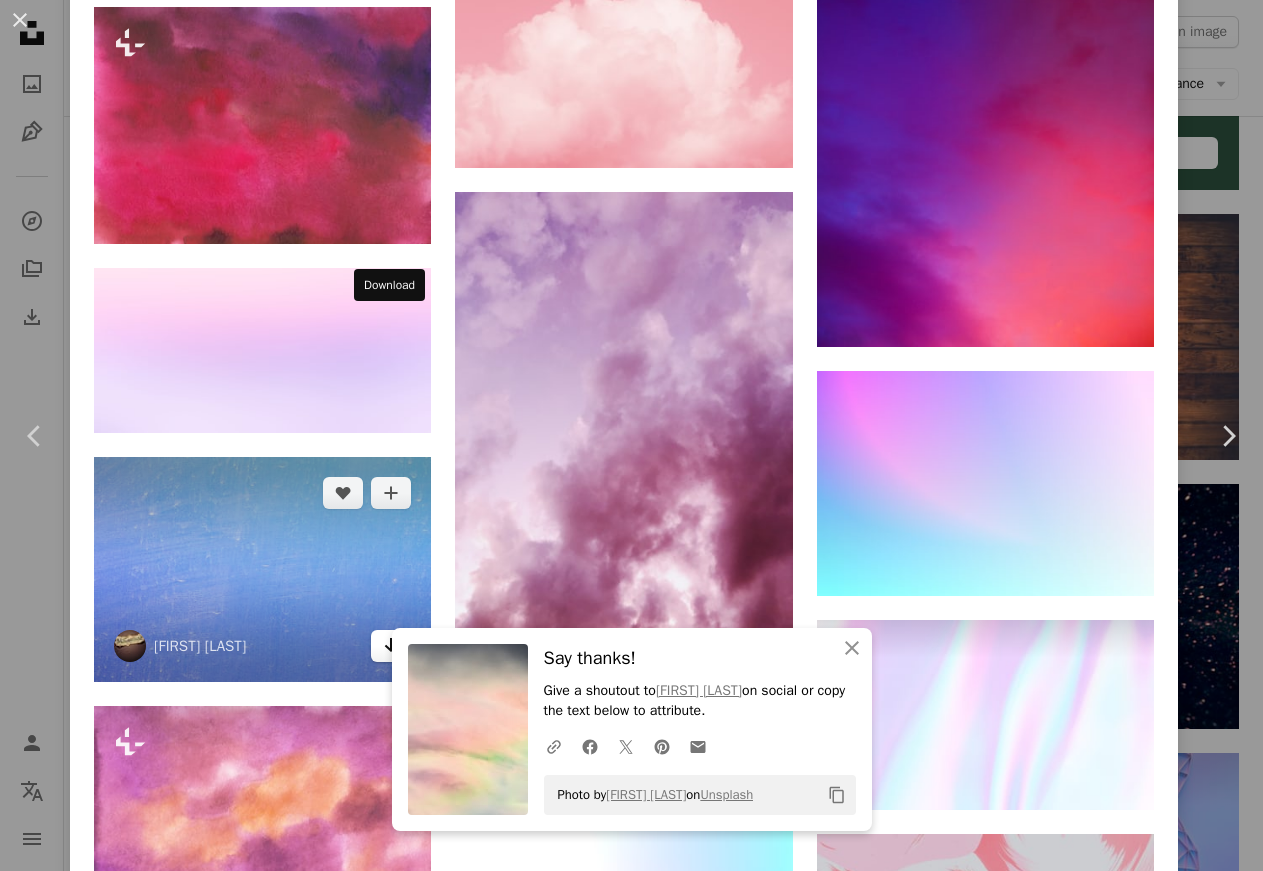 click on "Arrow pointing down" 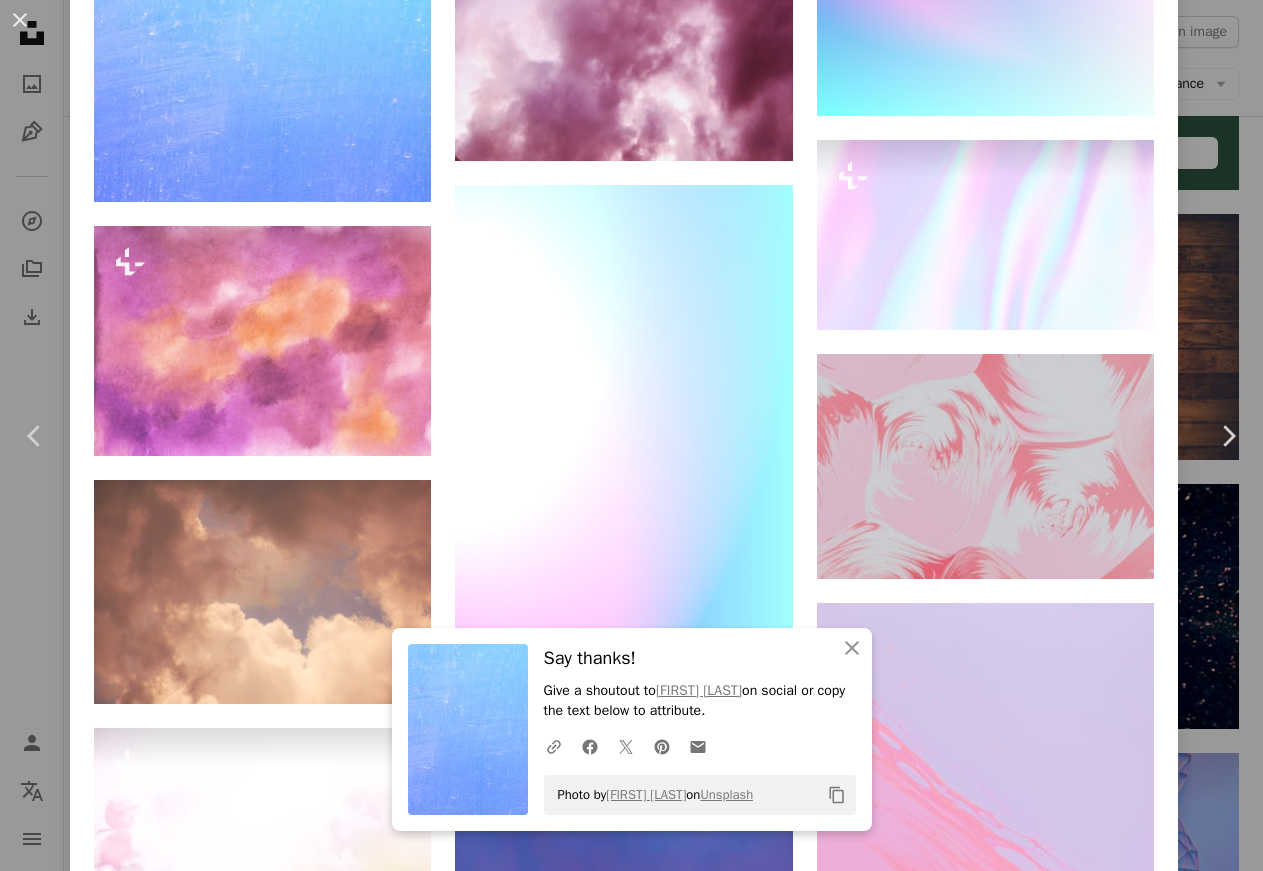 scroll, scrollTop: 18091, scrollLeft: 0, axis: vertical 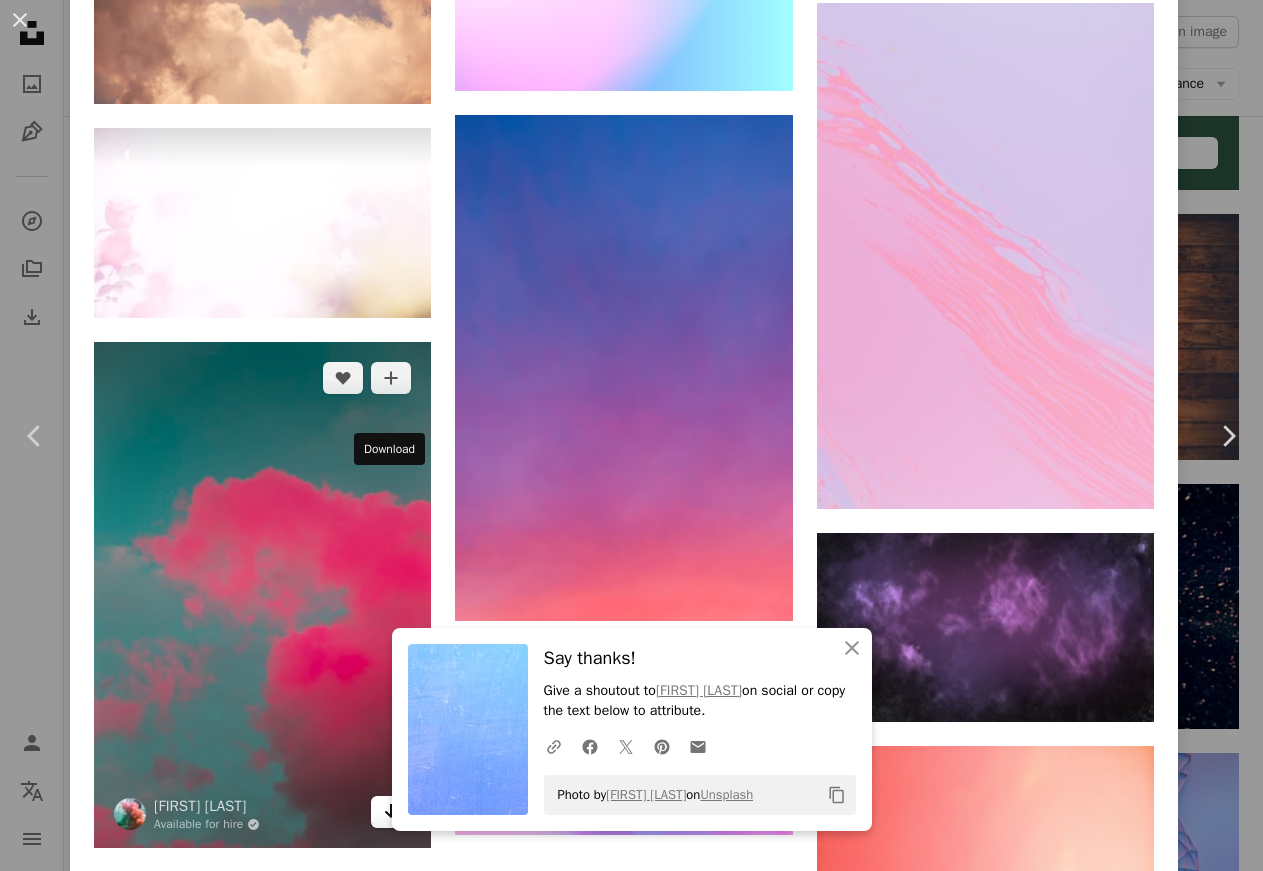 click on "Arrow pointing down" 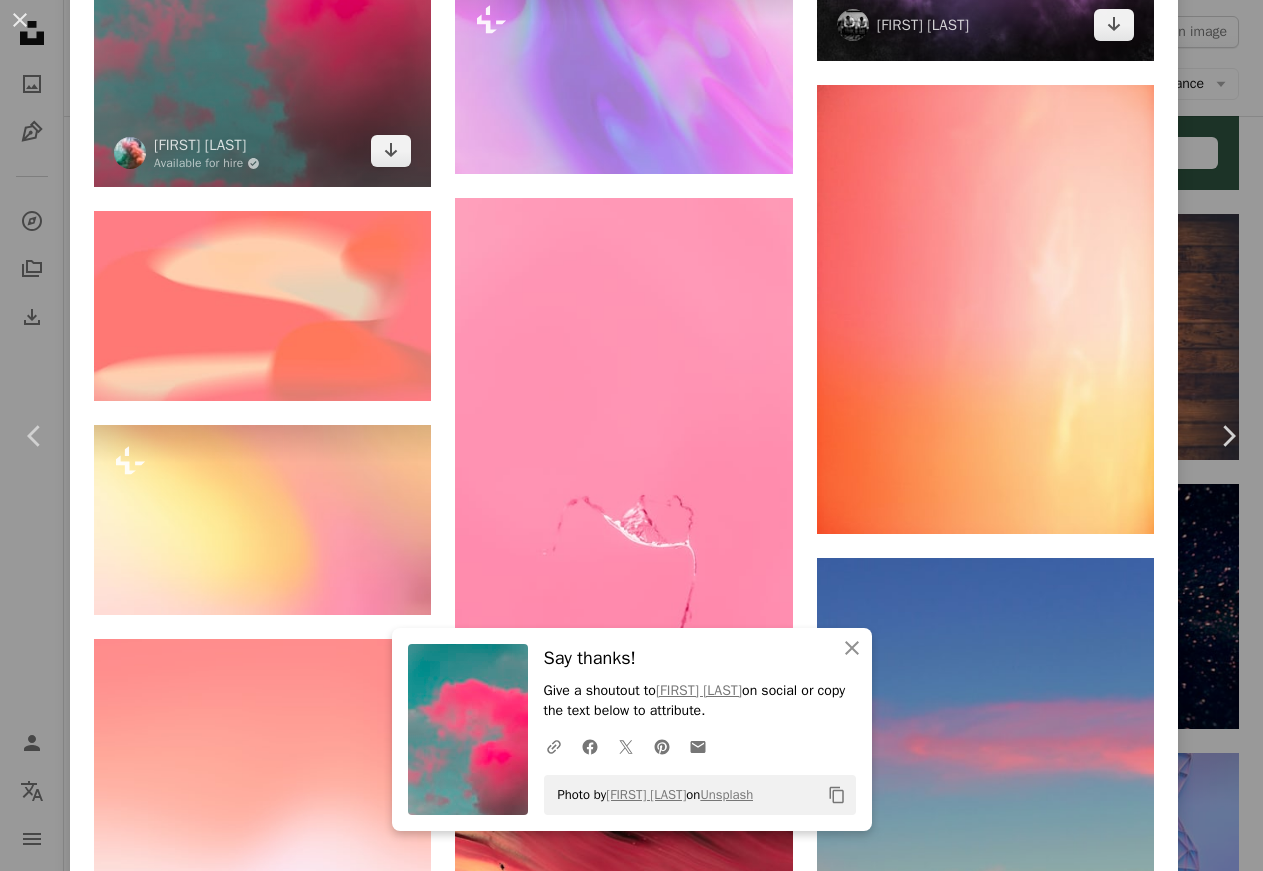 scroll, scrollTop: 17972, scrollLeft: 0, axis: vertical 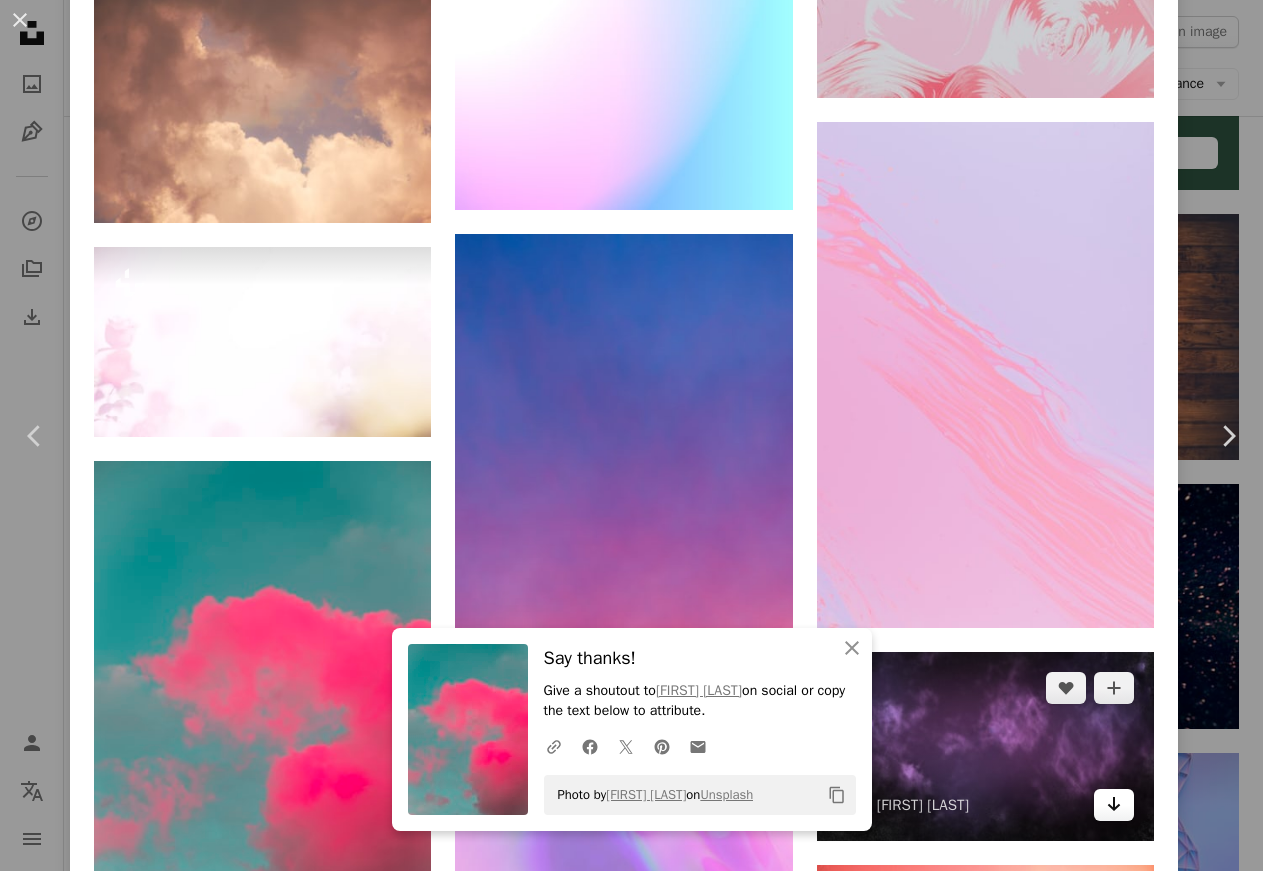 click 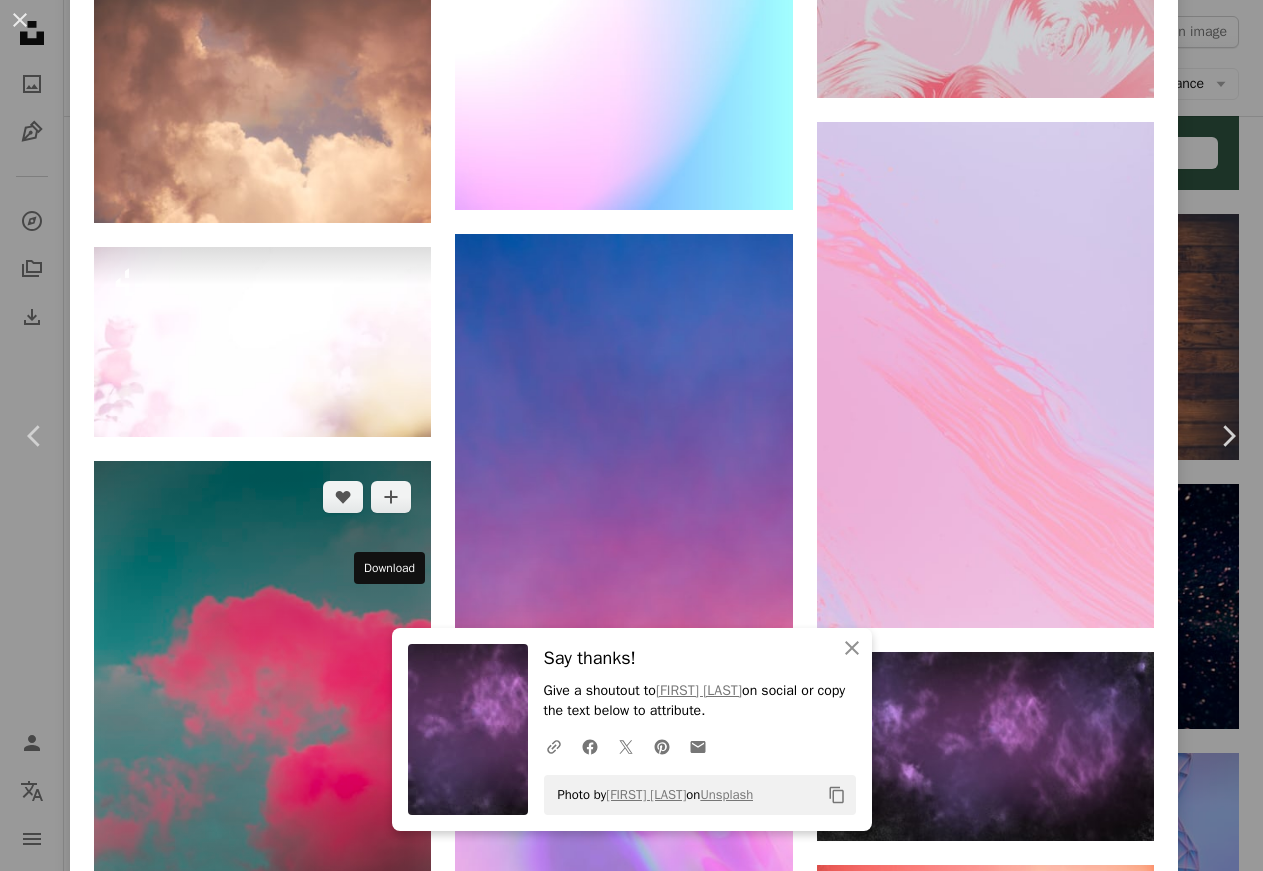 click 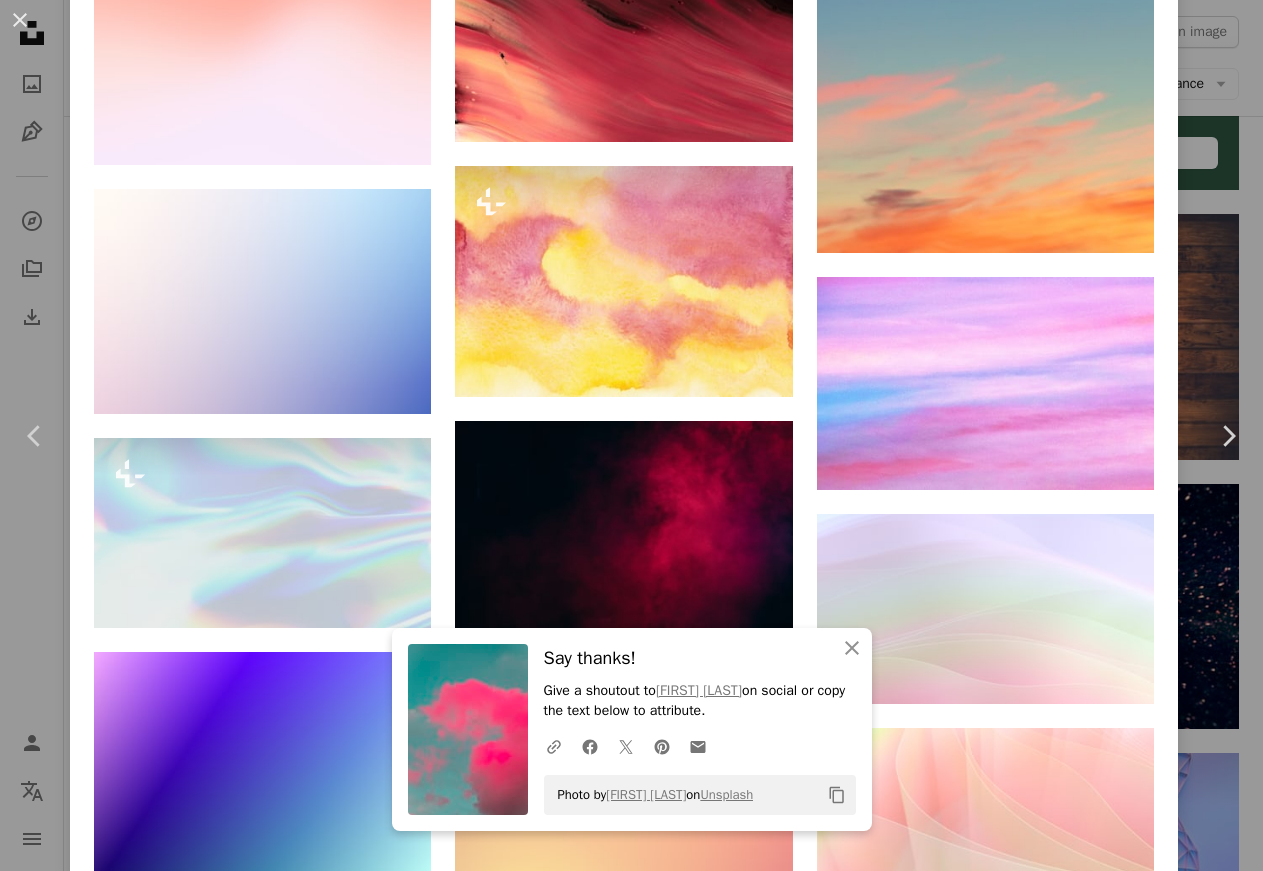 scroll, scrollTop: 19772, scrollLeft: 0, axis: vertical 